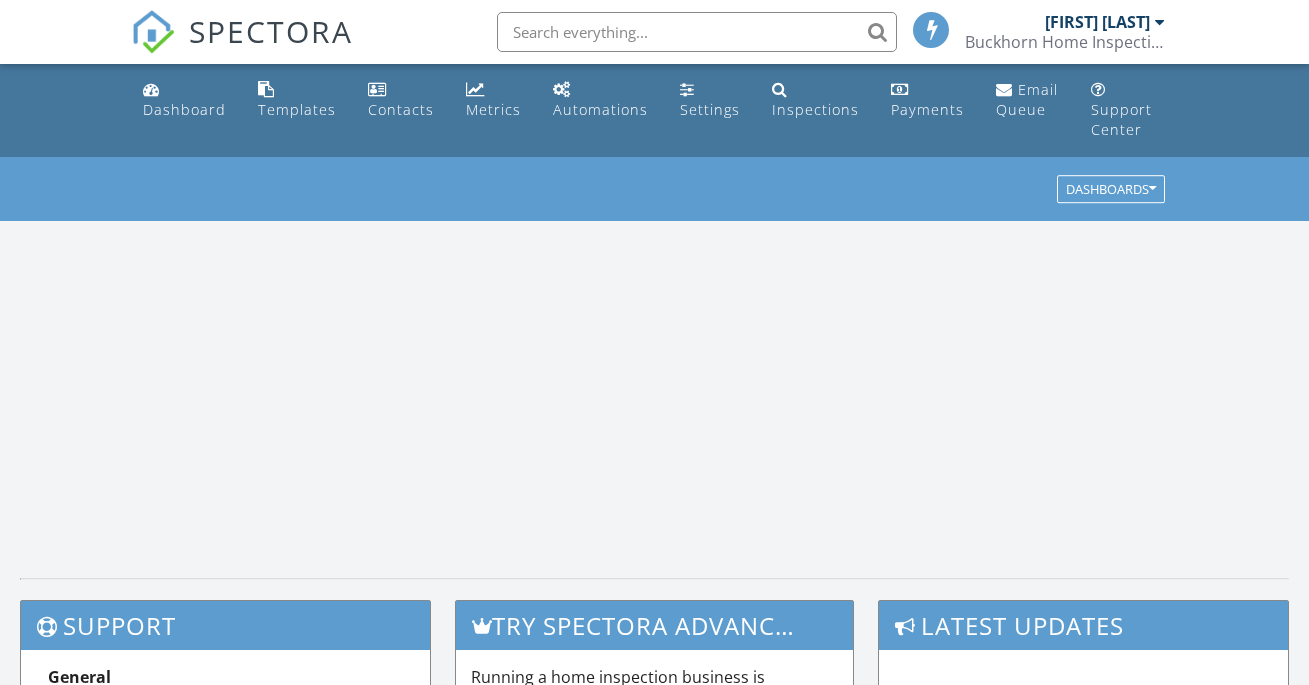 scroll, scrollTop: 0, scrollLeft: 0, axis: both 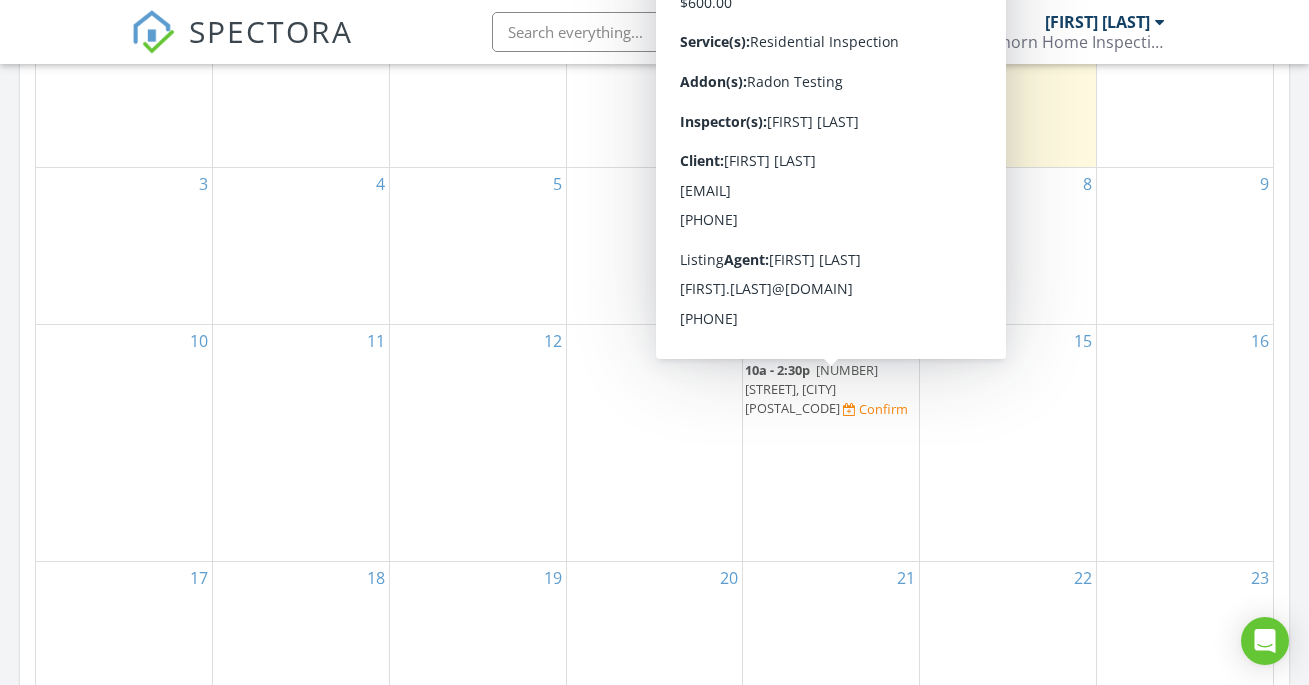 click on "[NUMBER] [STREET], [CITY] [POSTAL_CODE]" at bounding box center (811, 389) 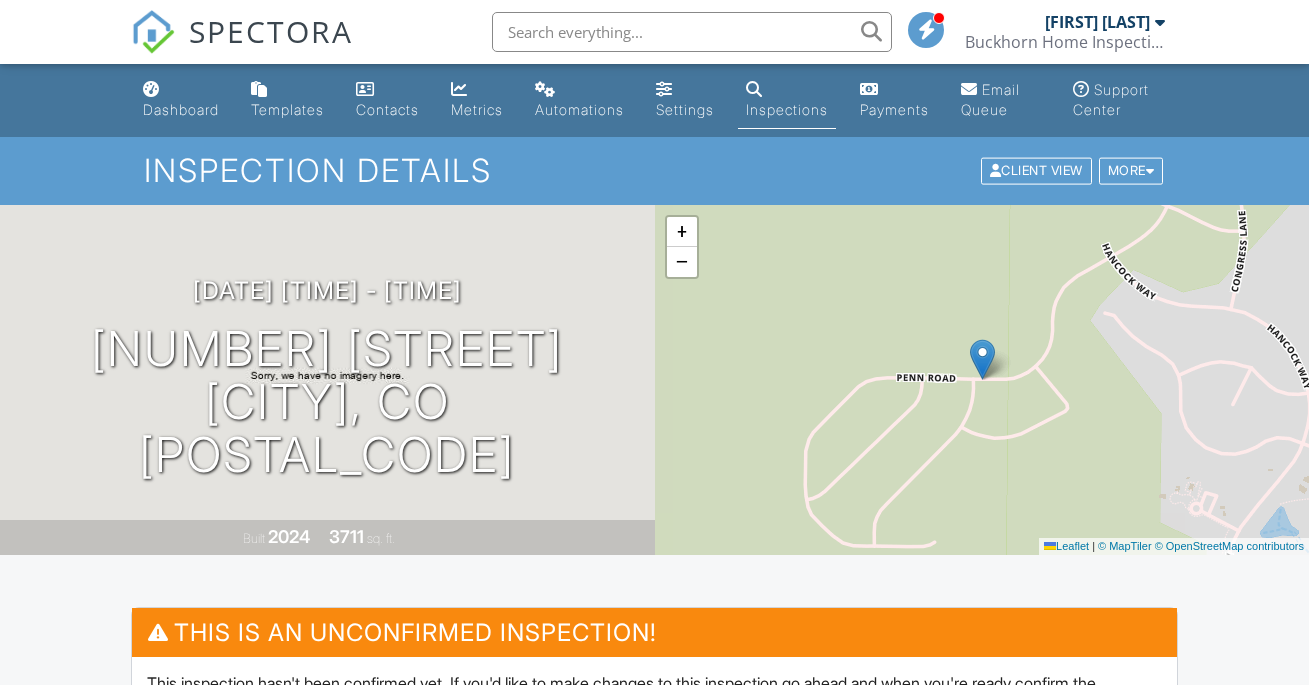 scroll, scrollTop: 0, scrollLeft: 0, axis: both 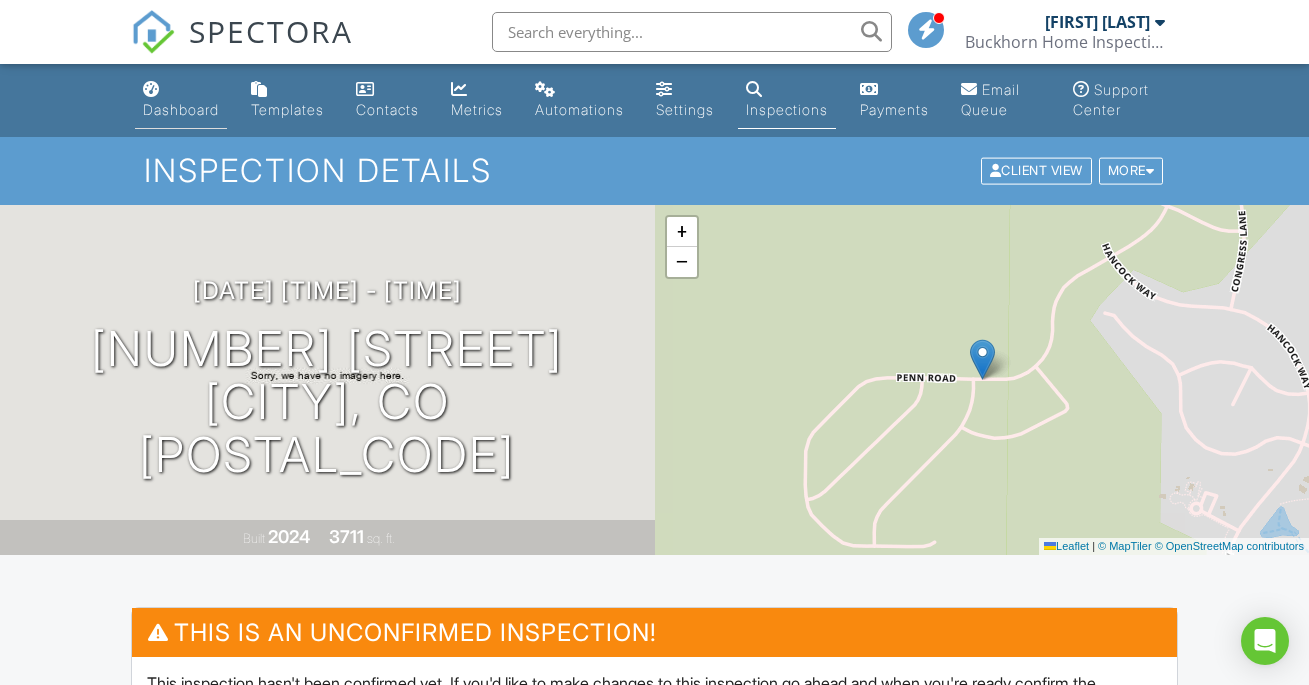 click on "Dashboard" at bounding box center (181, 109) 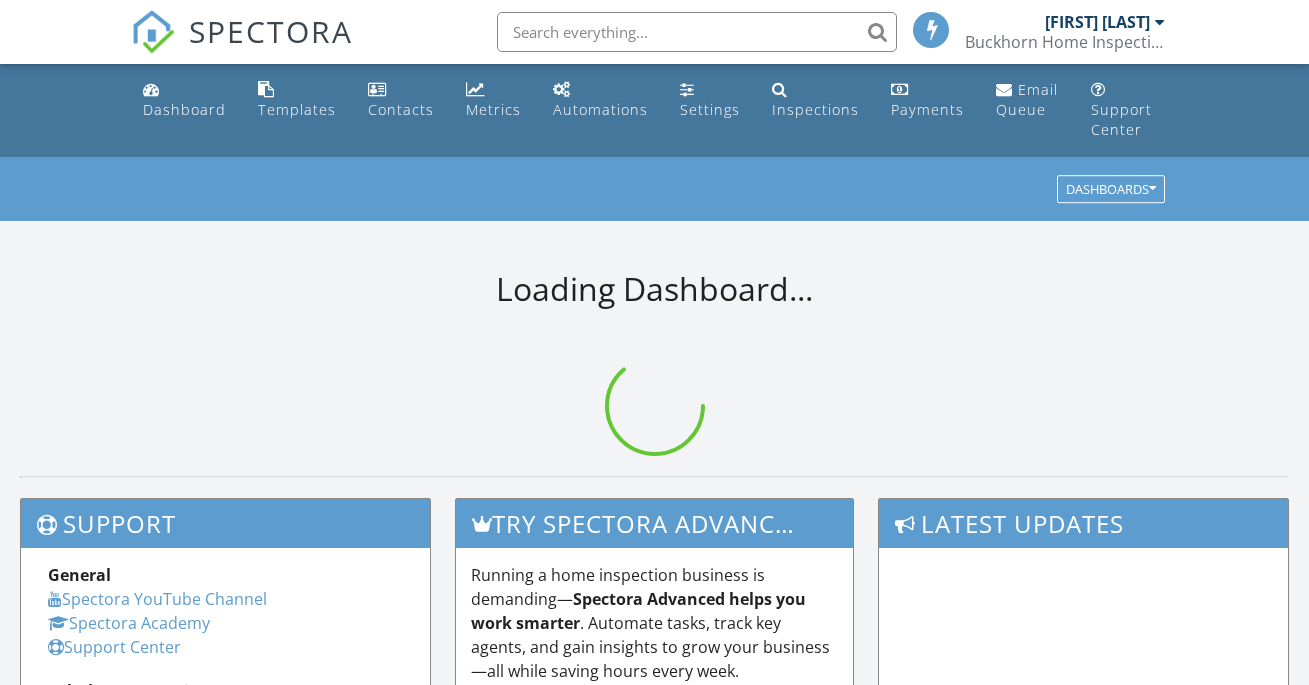 scroll, scrollTop: 0, scrollLeft: 0, axis: both 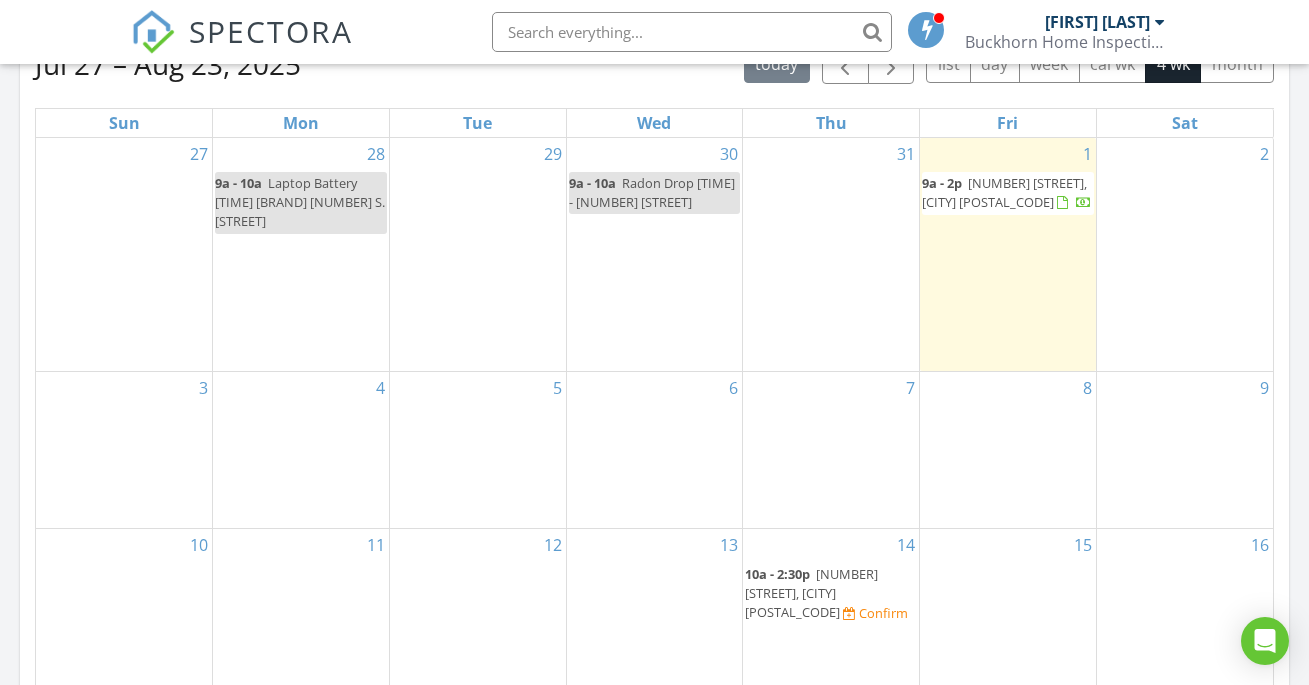 click on "[NUMBER] [STREET], [CITY] [POSTAL_CODE]" at bounding box center (811, 593) 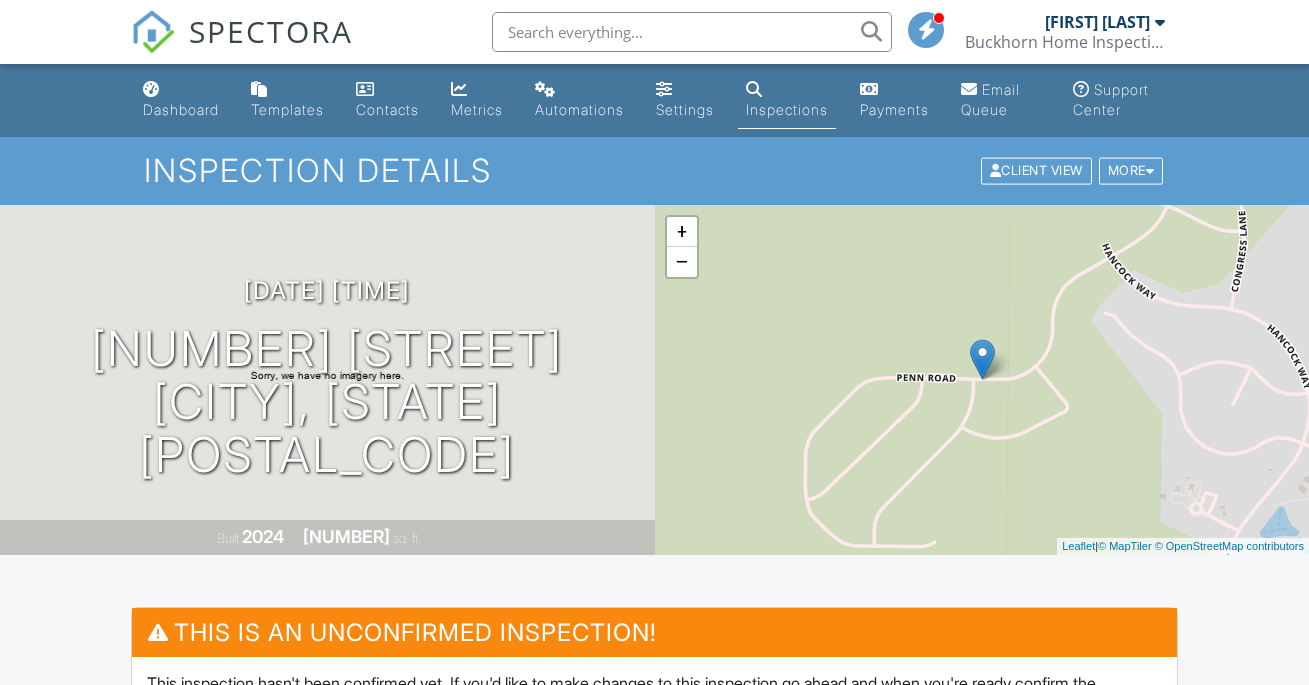 scroll, scrollTop: 0, scrollLeft: 0, axis: both 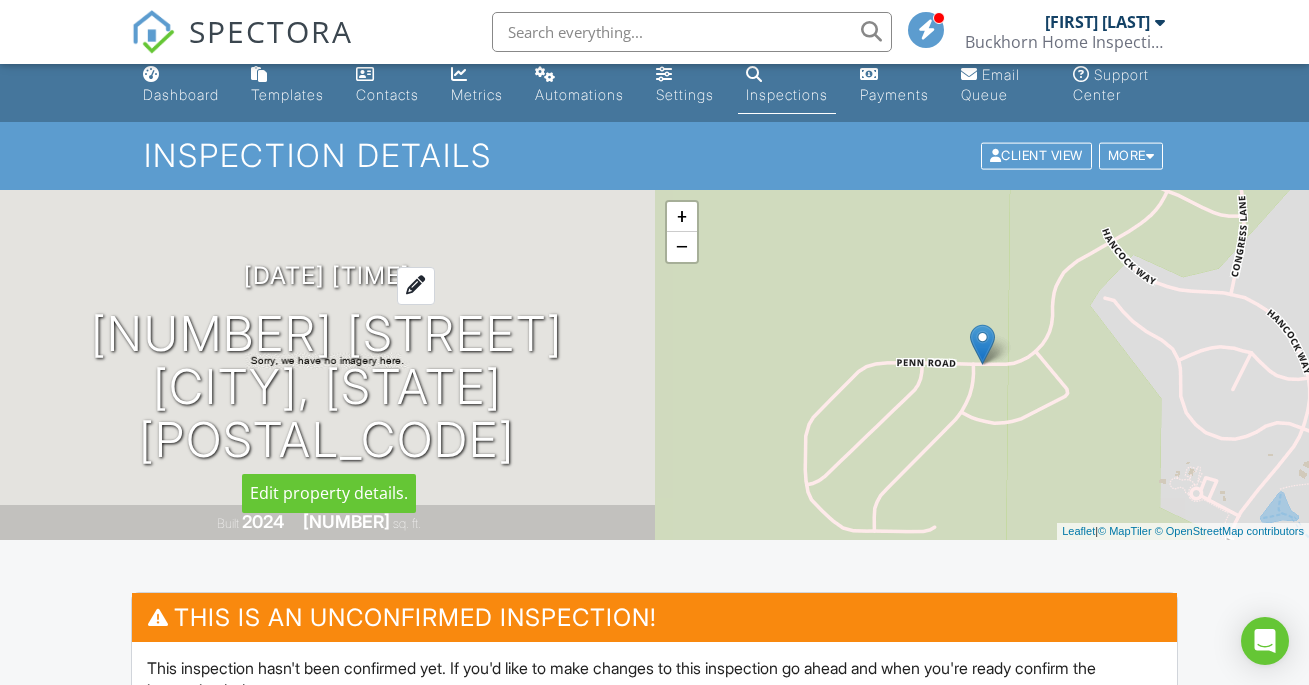 click on "08/14/2025 10:00 am
- 2:30 pm" at bounding box center [327, 275] 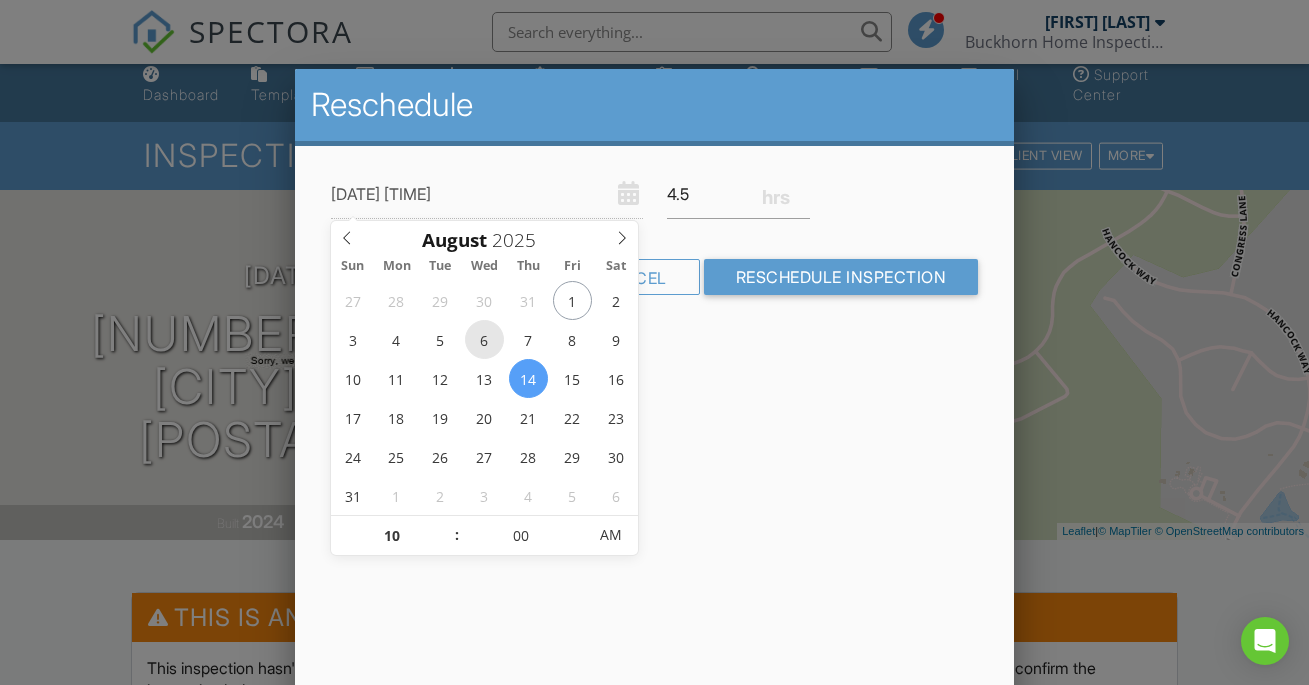 type on "08/06/2025 10:00 AM" 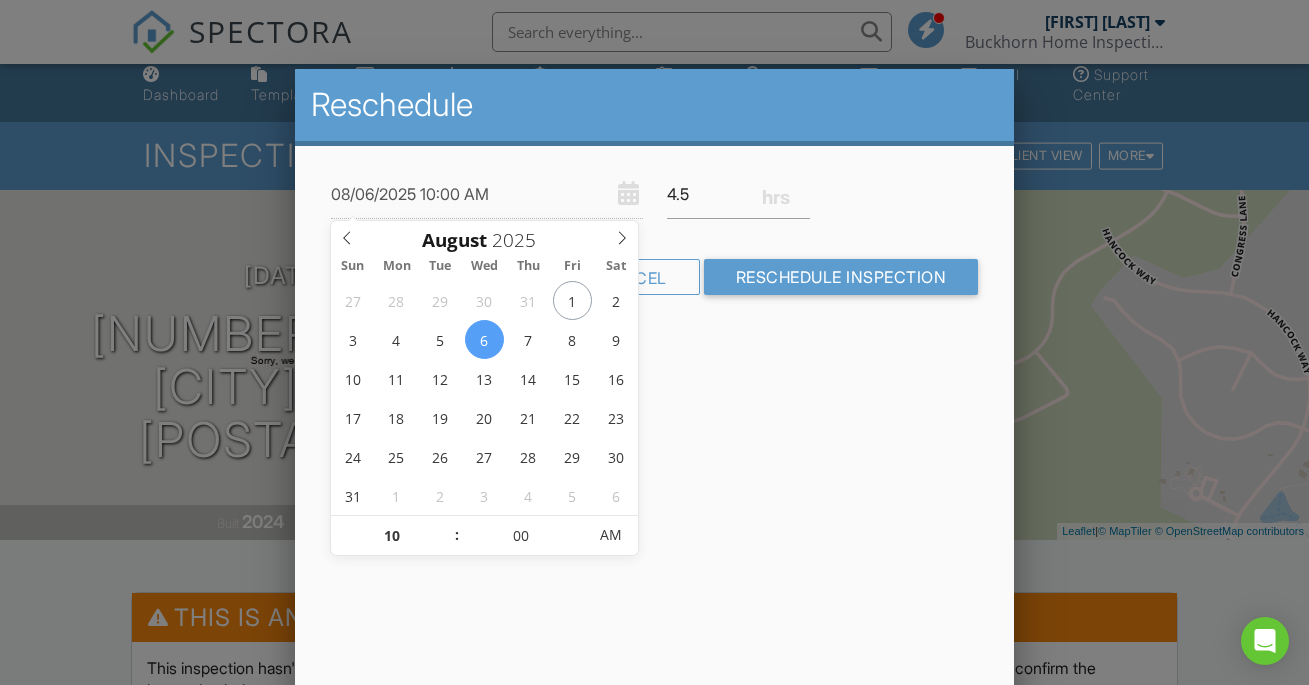 click on "Reschedule
08/06/2025 10:00 AM
4.5
Warning: this date/time is in the past.
Cancel
Reschedule Inspection" at bounding box center [655, 419] 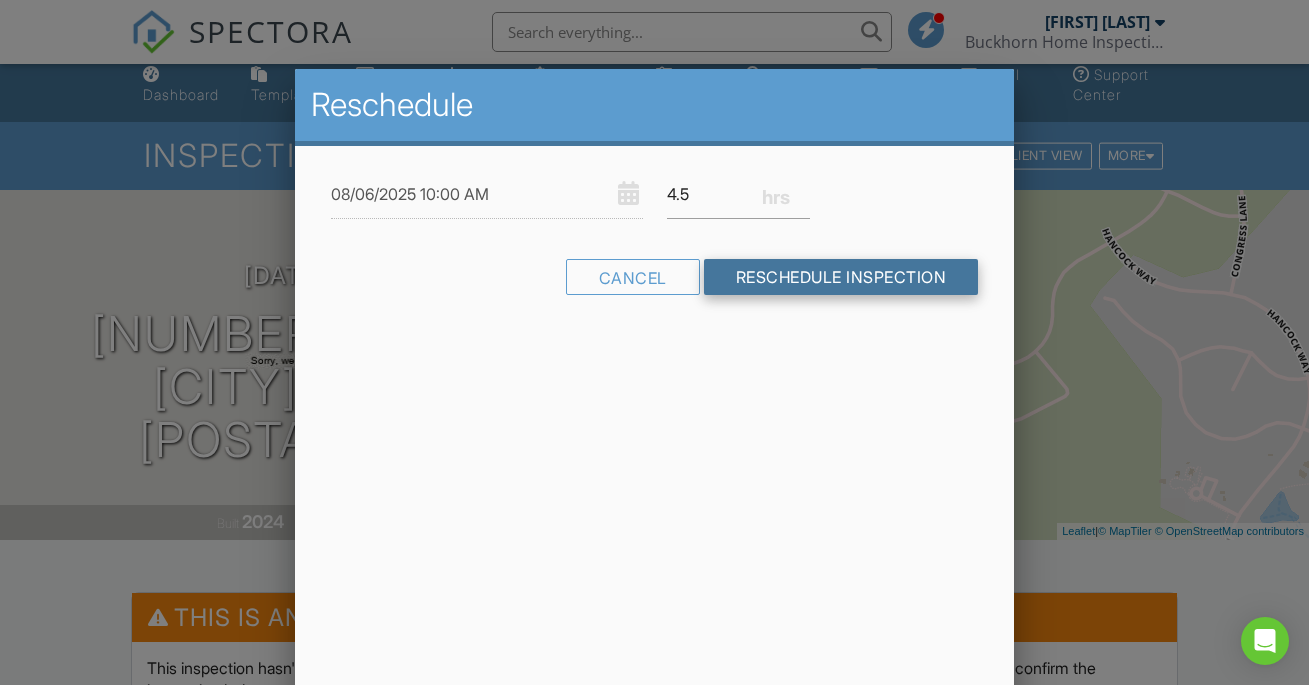 click on "Reschedule Inspection" at bounding box center [841, 277] 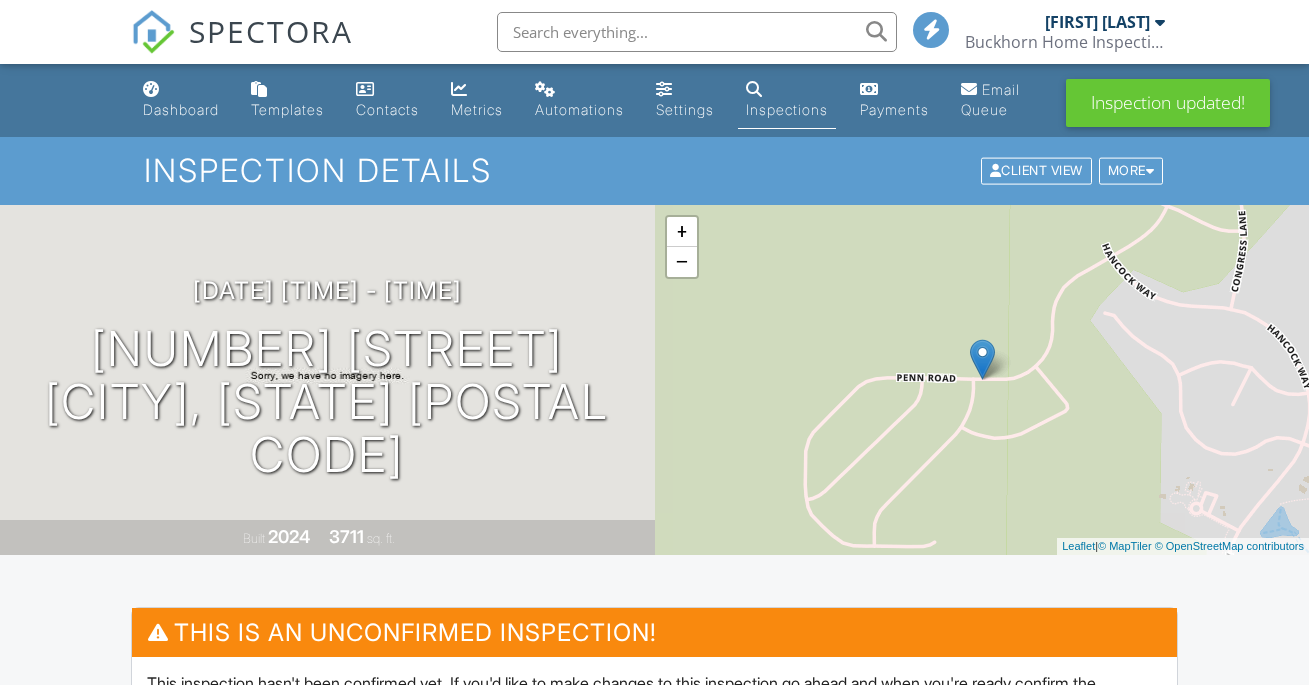 scroll, scrollTop: 0, scrollLeft: 0, axis: both 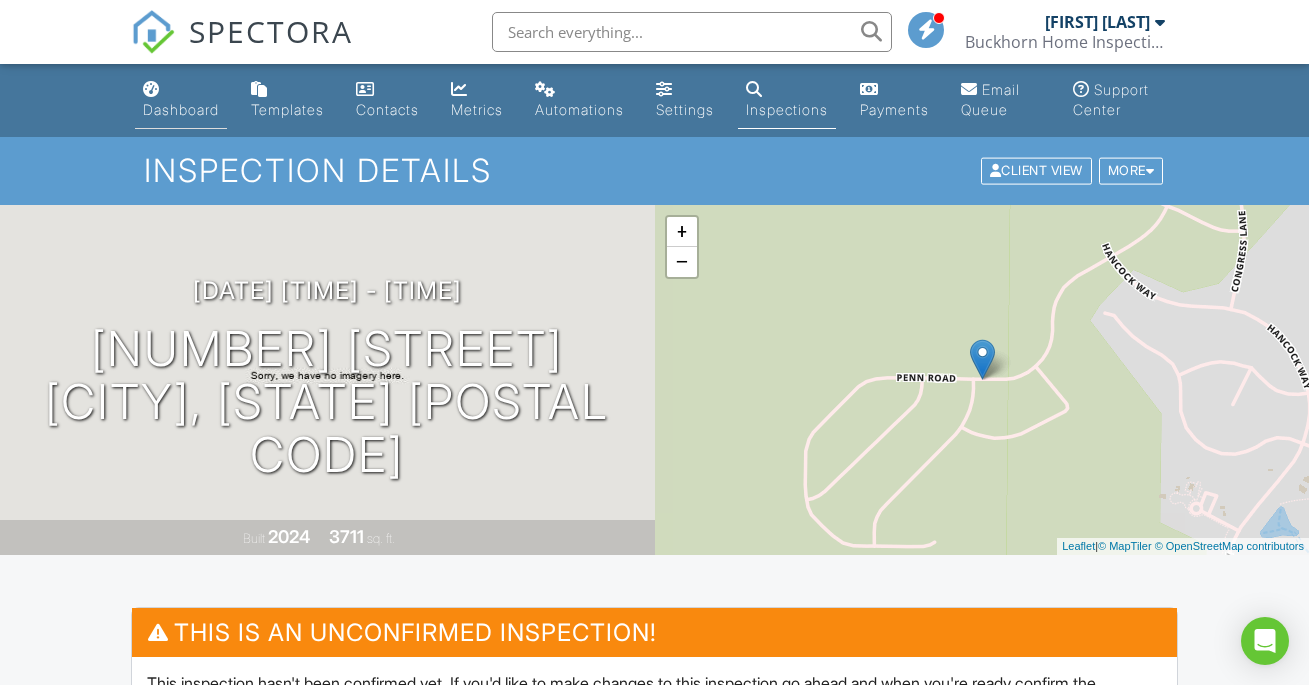click on "Dashboard" at bounding box center [181, 109] 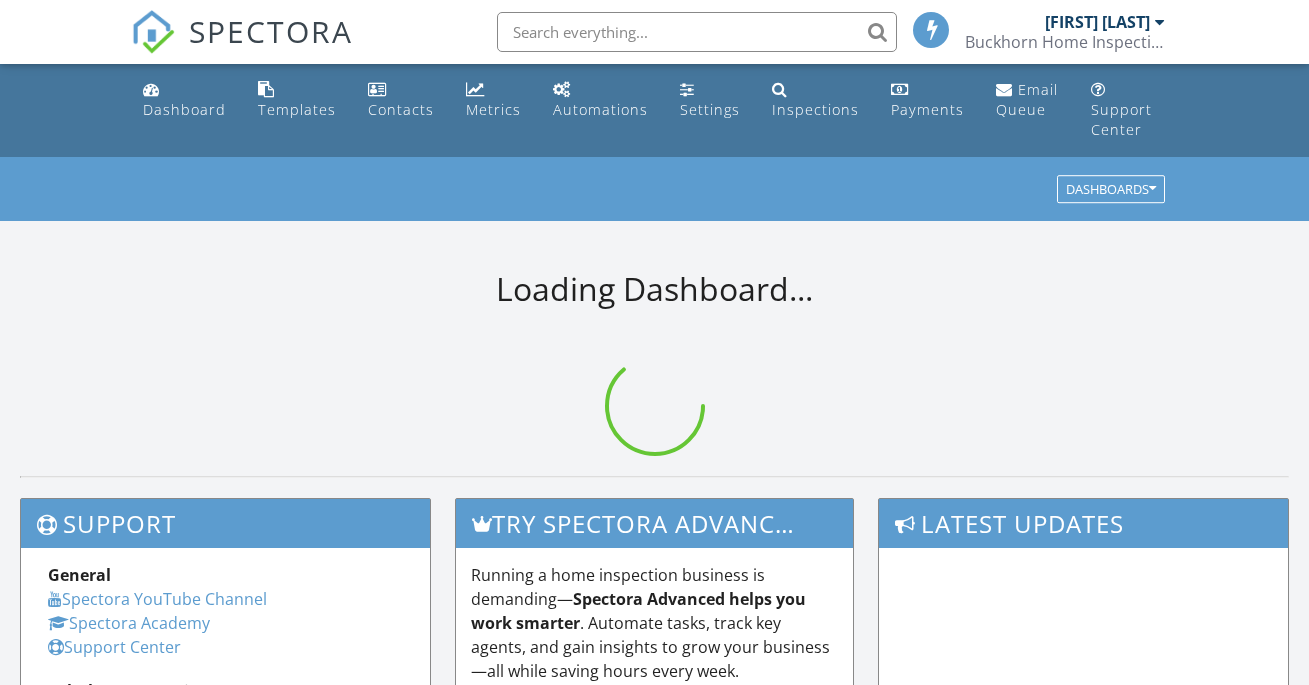 scroll, scrollTop: 0, scrollLeft: 0, axis: both 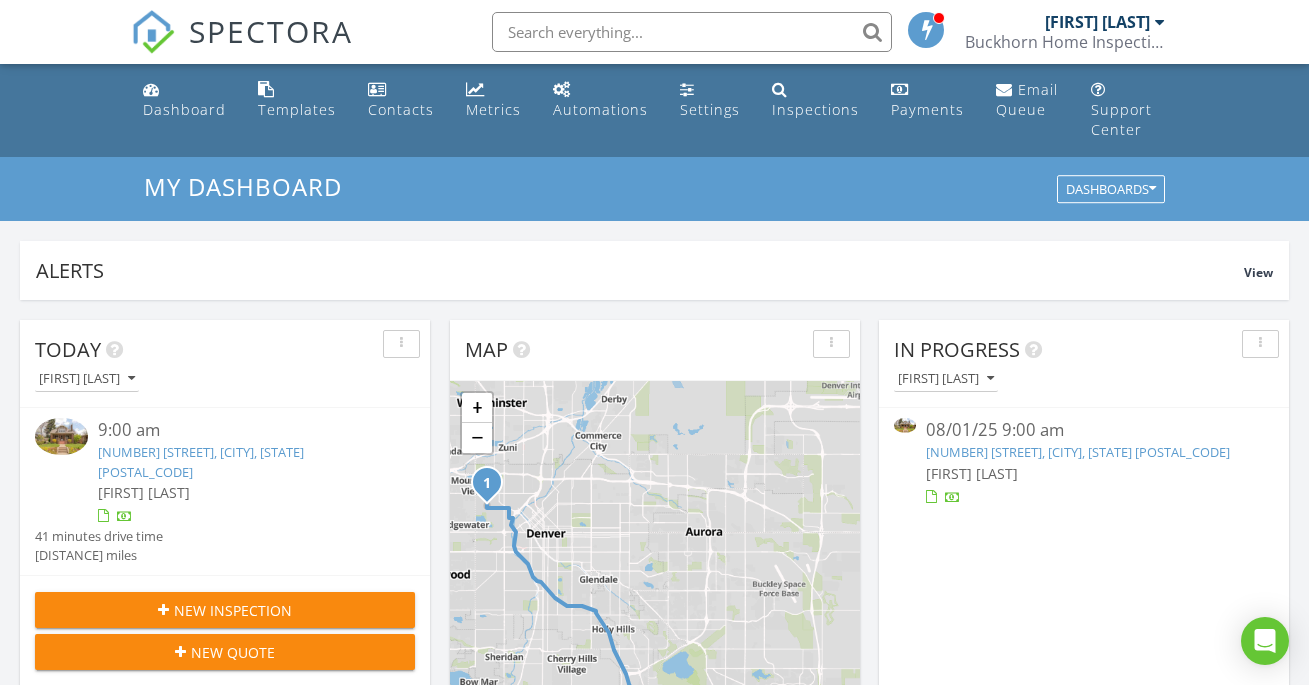 click on "[NUMBER] [STREET], [CITY], [STATE] [POSTAL_CODE]" at bounding box center (1078, 452) 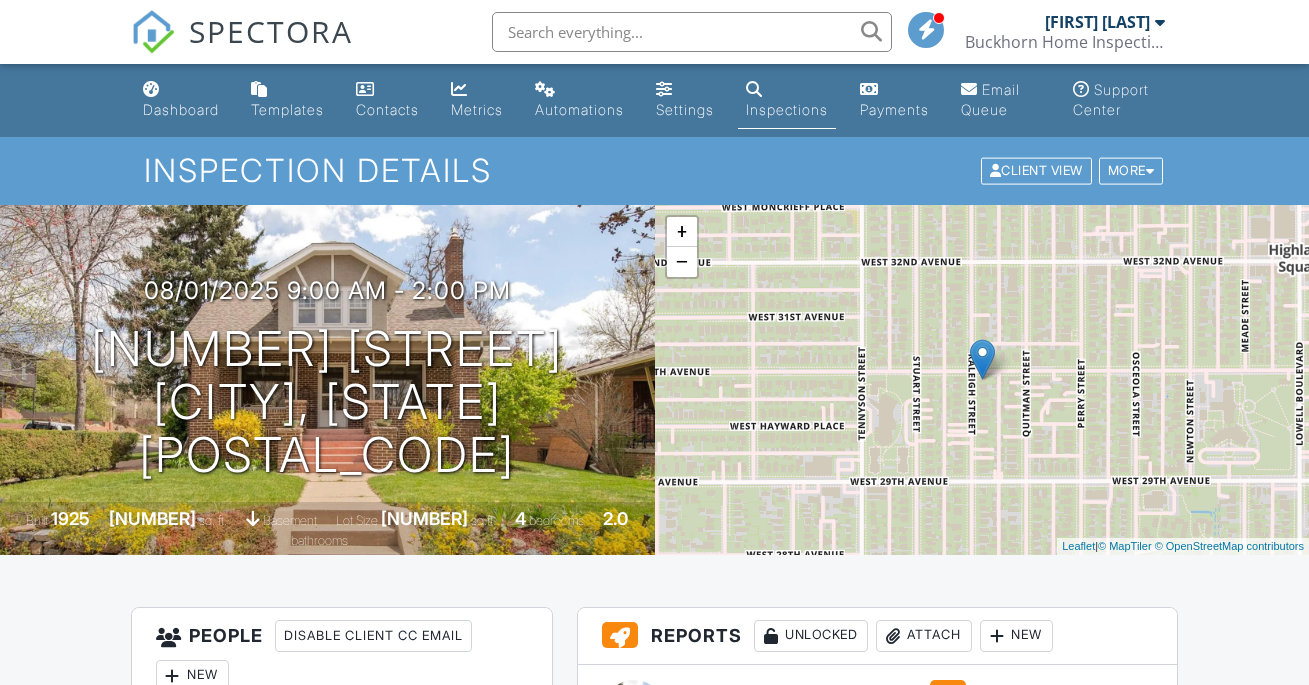 scroll, scrollTop: 0, scrollLeft: 0, axis: both 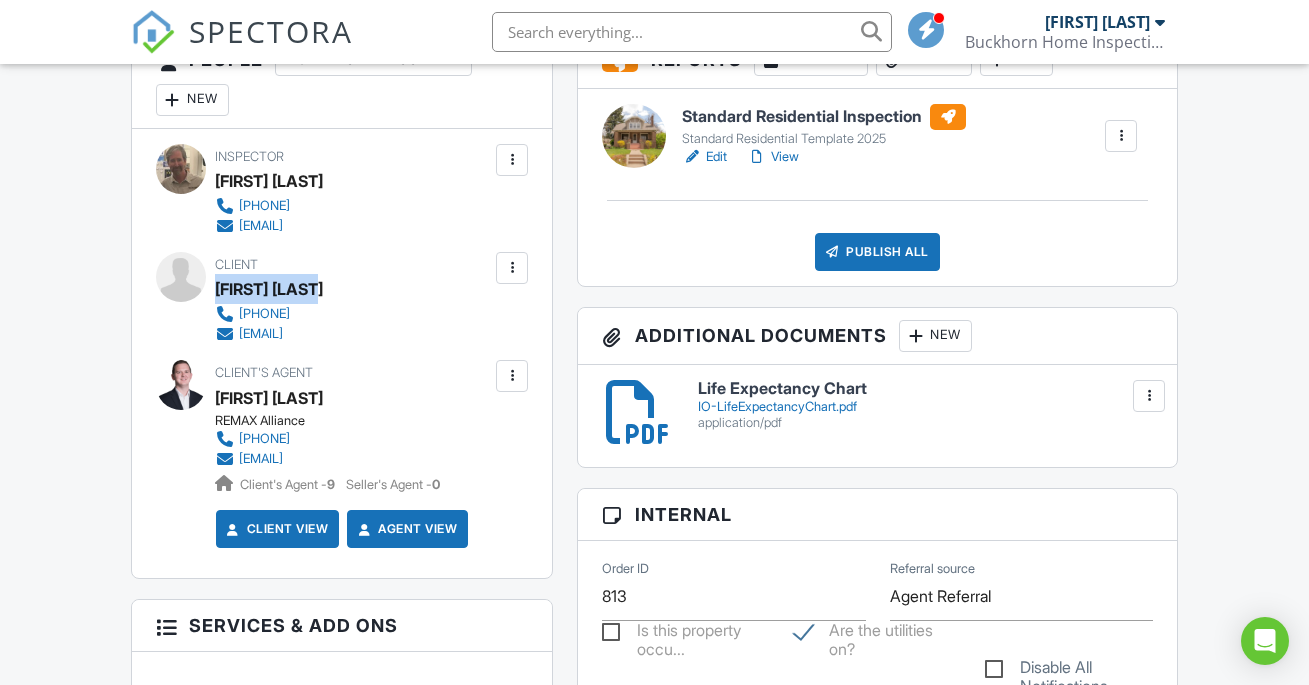 drag, startPoint x: 345, startPoint y: 305, endPoint x: 221, endPoint y: 310, distance: 124.10077 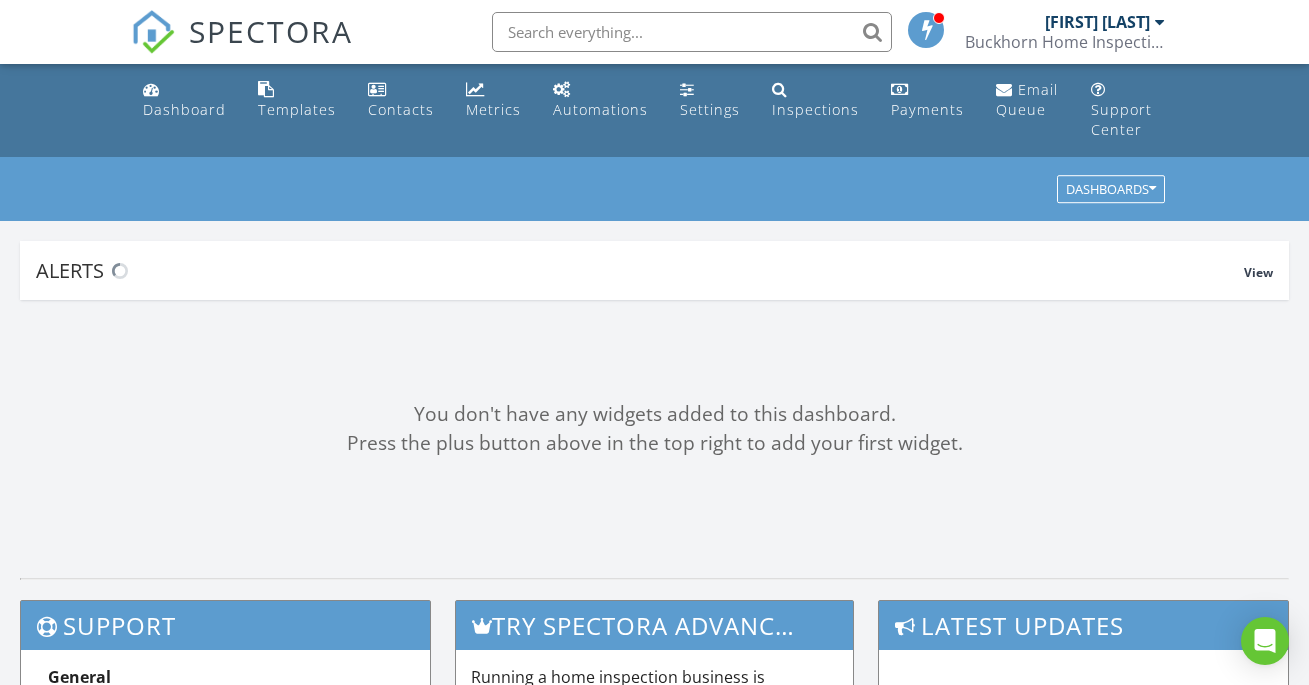scroll, scrollTop: 0, scrollLeft: 0, axis: both 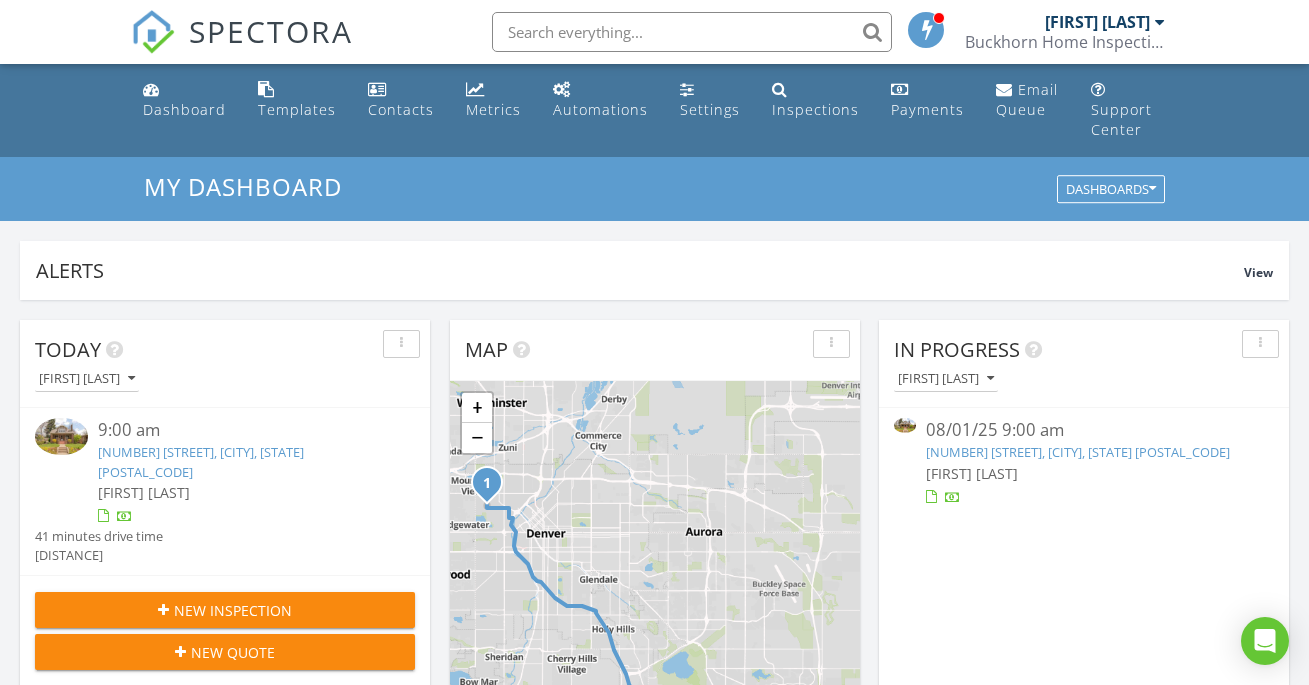 click on "[NUMBER] [STREET], [CITY], [STATE] [POSTAL_CODE]" at bounding box center [1078, 452] 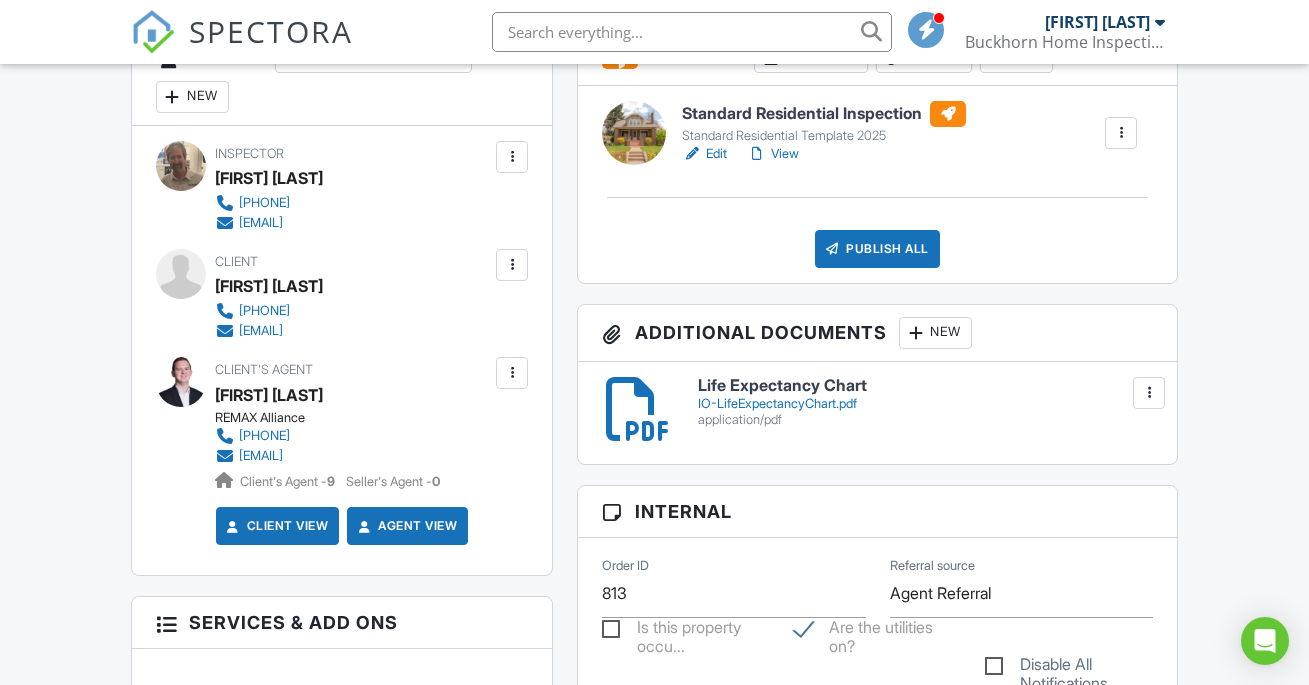 scroll, scrollTop: 579, scrollLeft: 0, axis: vertical 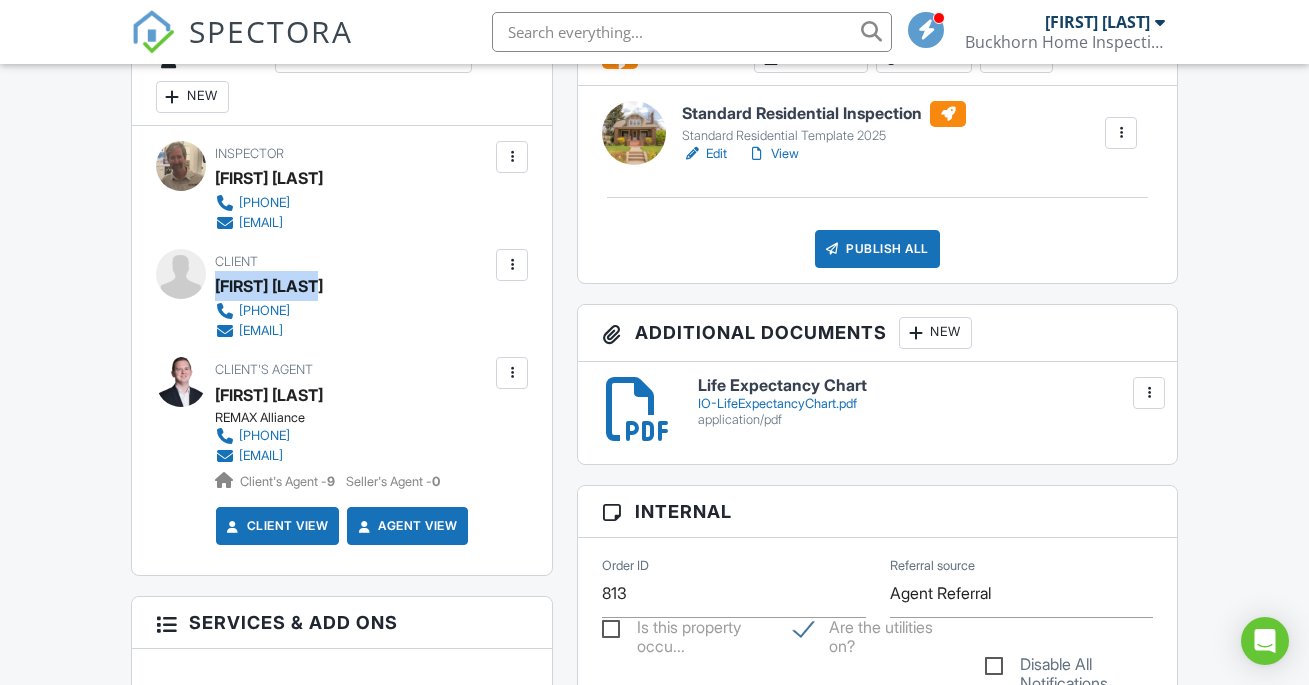 drag, startPoint x: 356, startPoint y: 300, endPoint x: 218, endPoint y: 309, distance: 138.29317 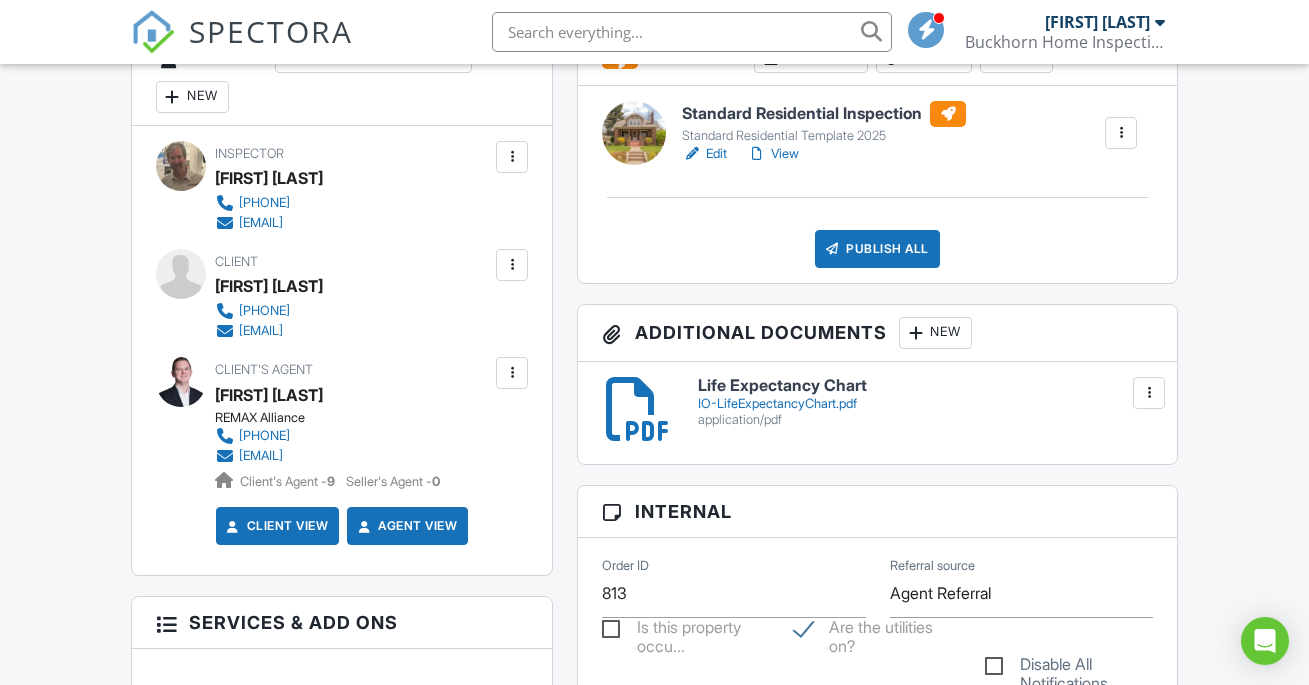 click at bounding box center (512, 265) 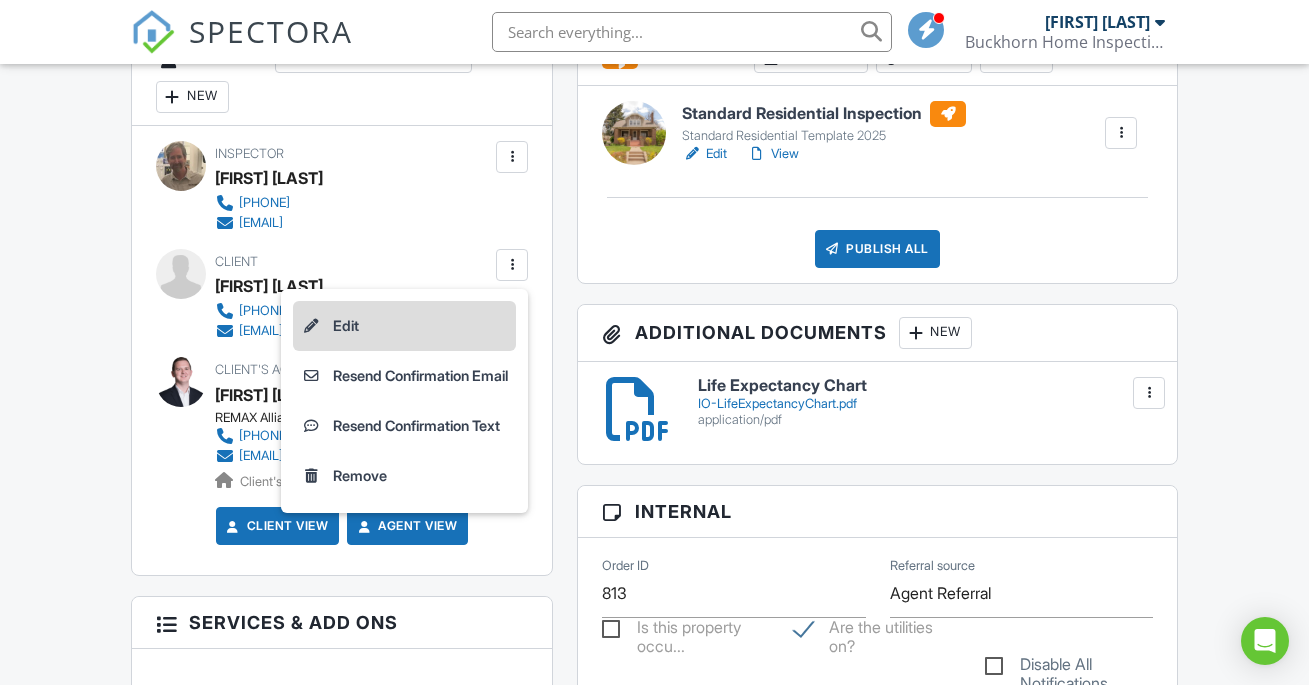 click on "Edit" at bounding box center [404, 326] 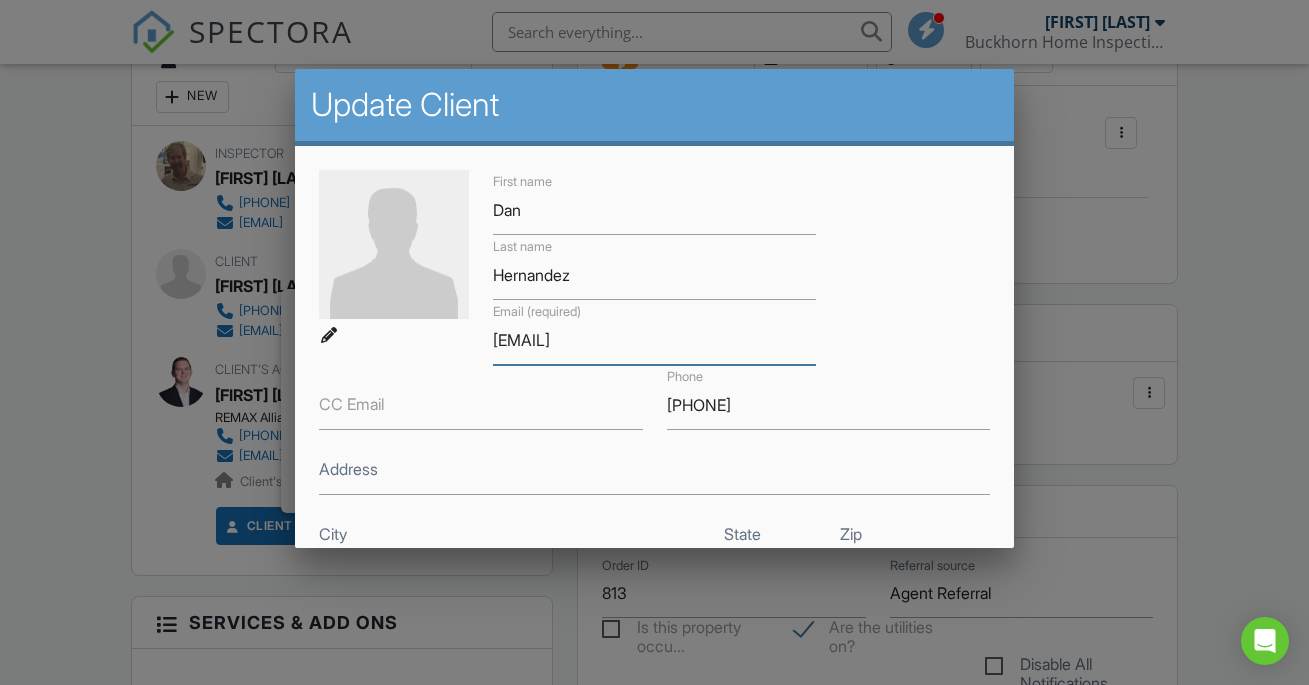 drag, startPoint x: 726, startPoint y: 341, endPoint x: 478, endPoint y: 336, distance: 248.0504 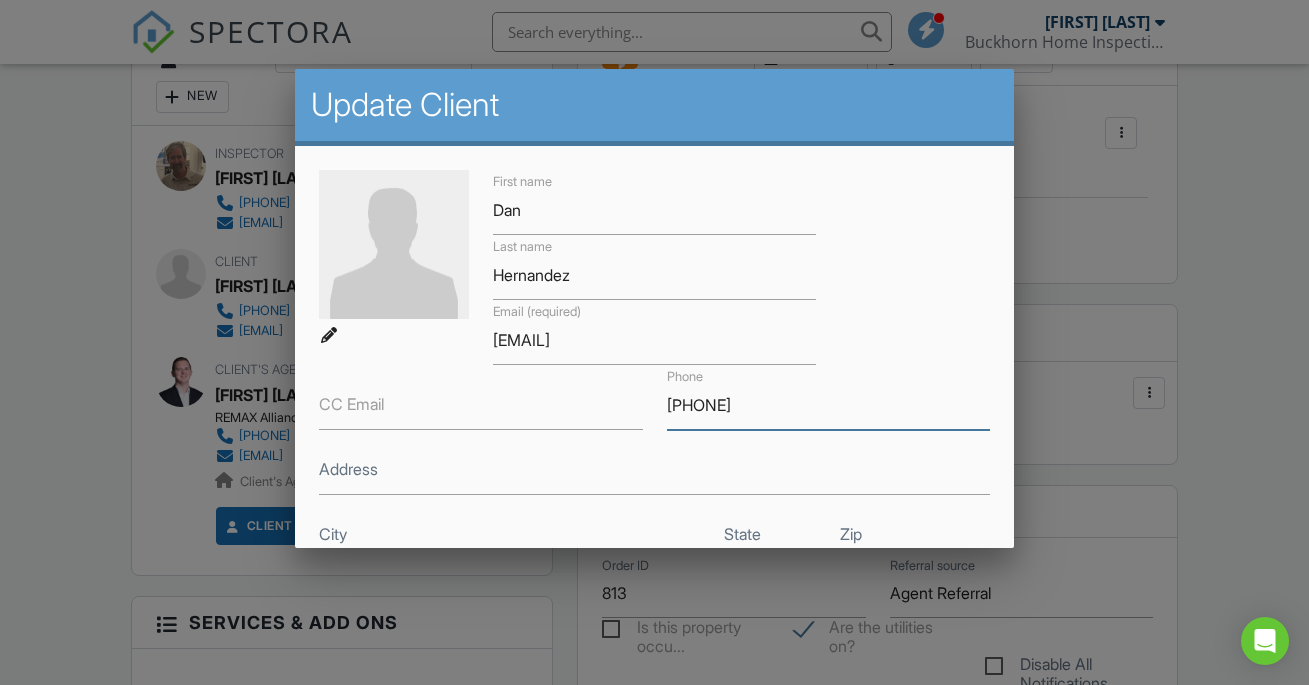 drag, startPoint x: 785, startPoint y: 404, endPoint x: 621, endPoint y: 406, distance: 164.01219 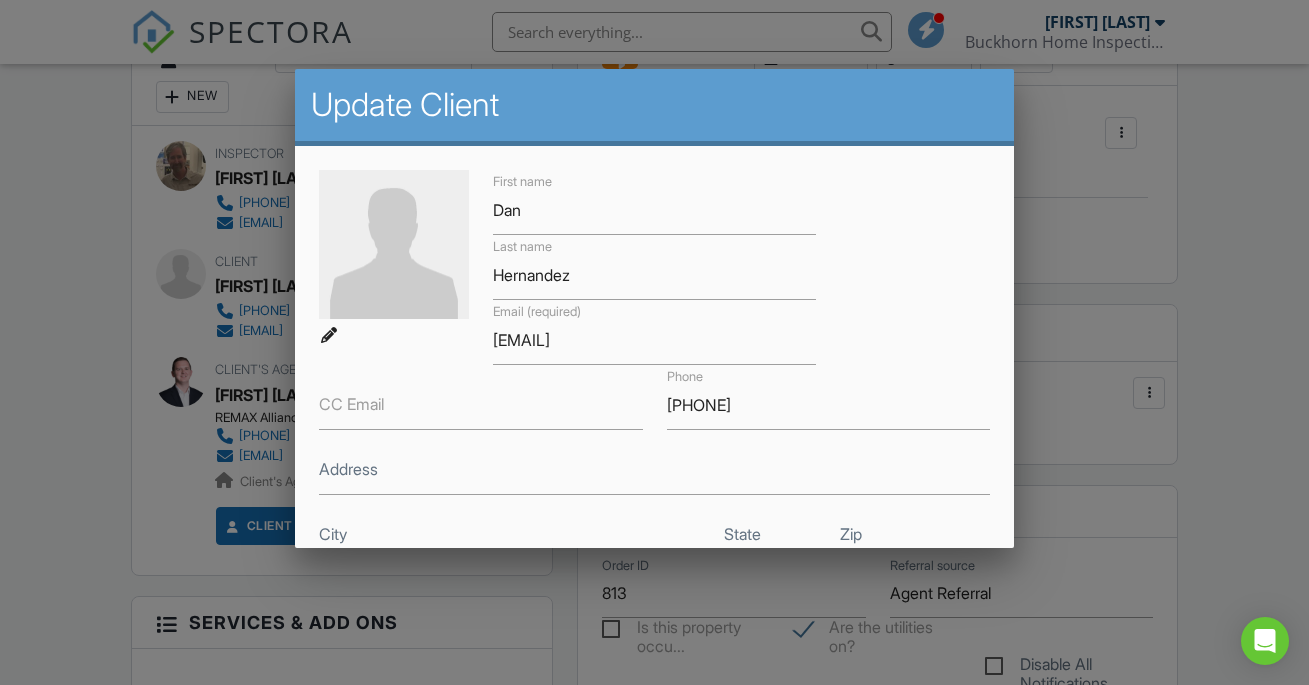 click at bounding box center (654, 328) 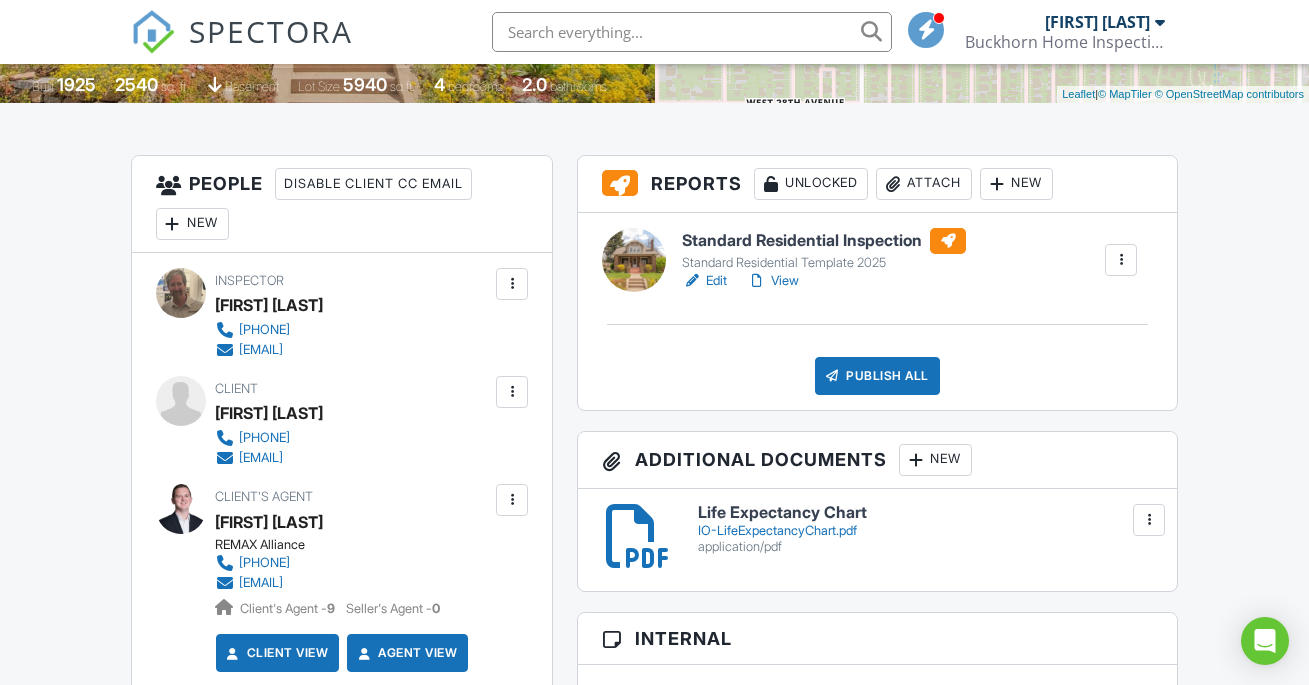 scroll, scrollTop: 450, scrollLeft: 0, axis: vertical 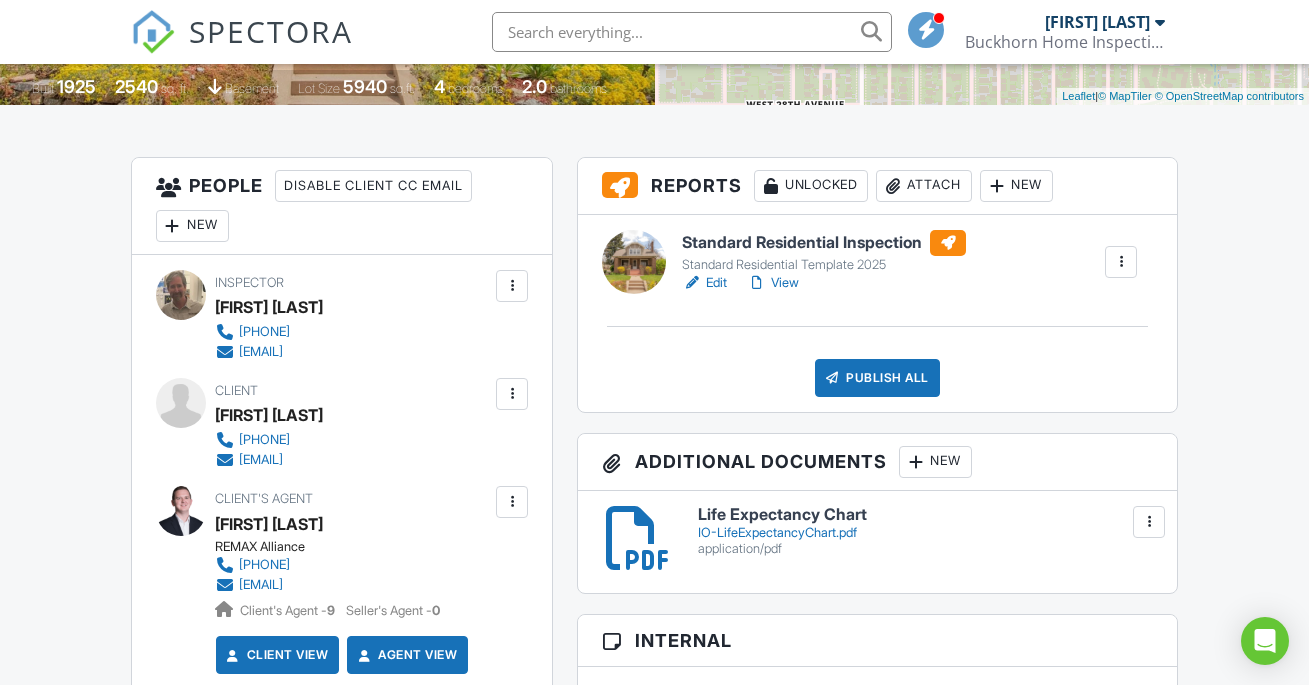click on "Attach" at bounding box center [924, 186] 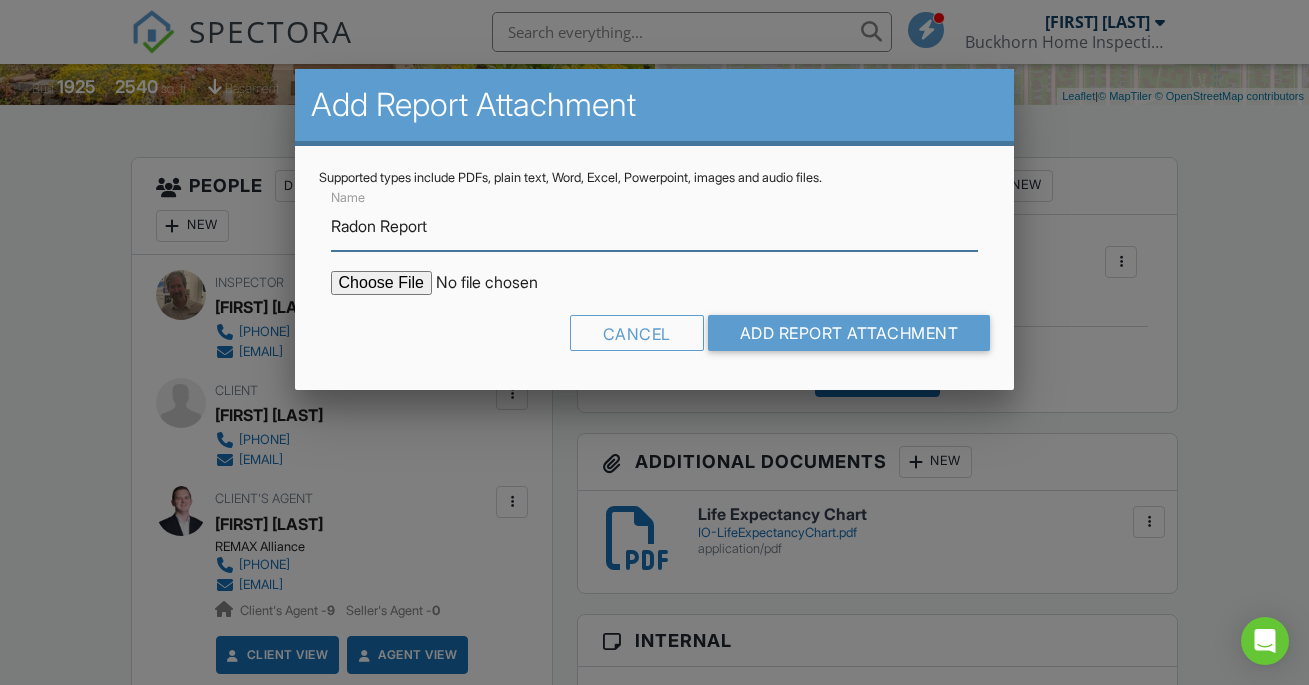 type on "Radon Report" 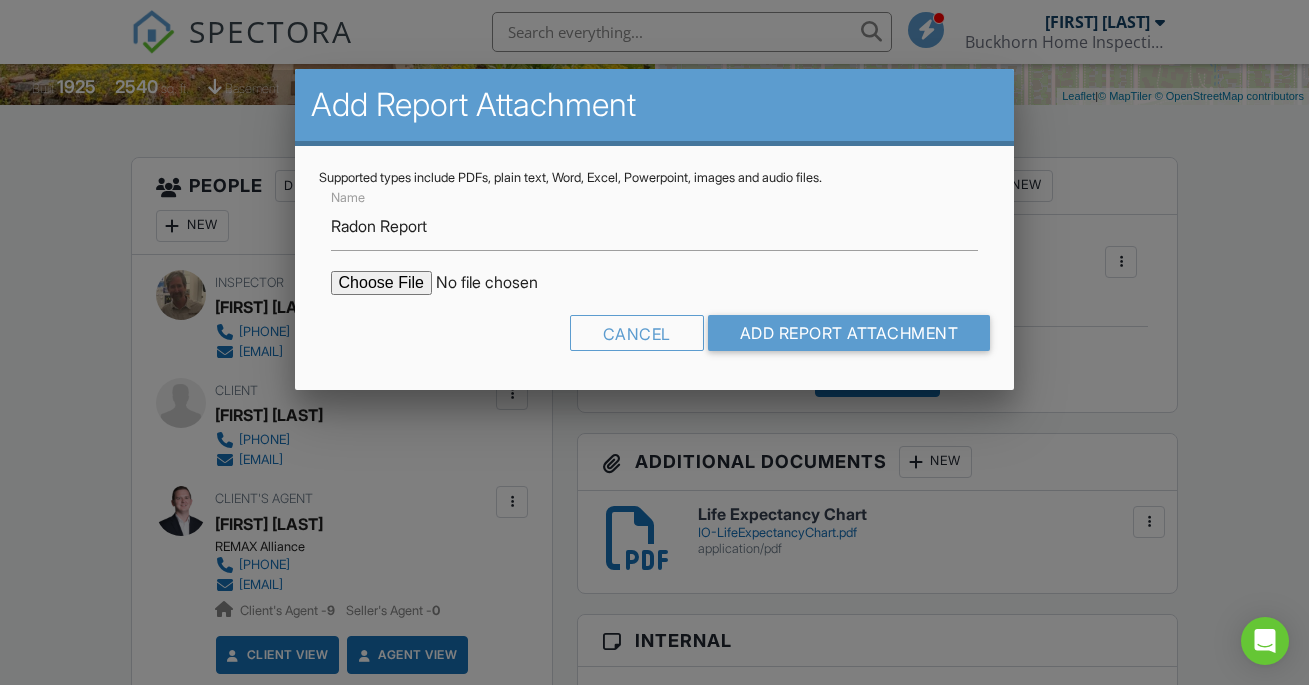 click at bounding box center (655, 283) 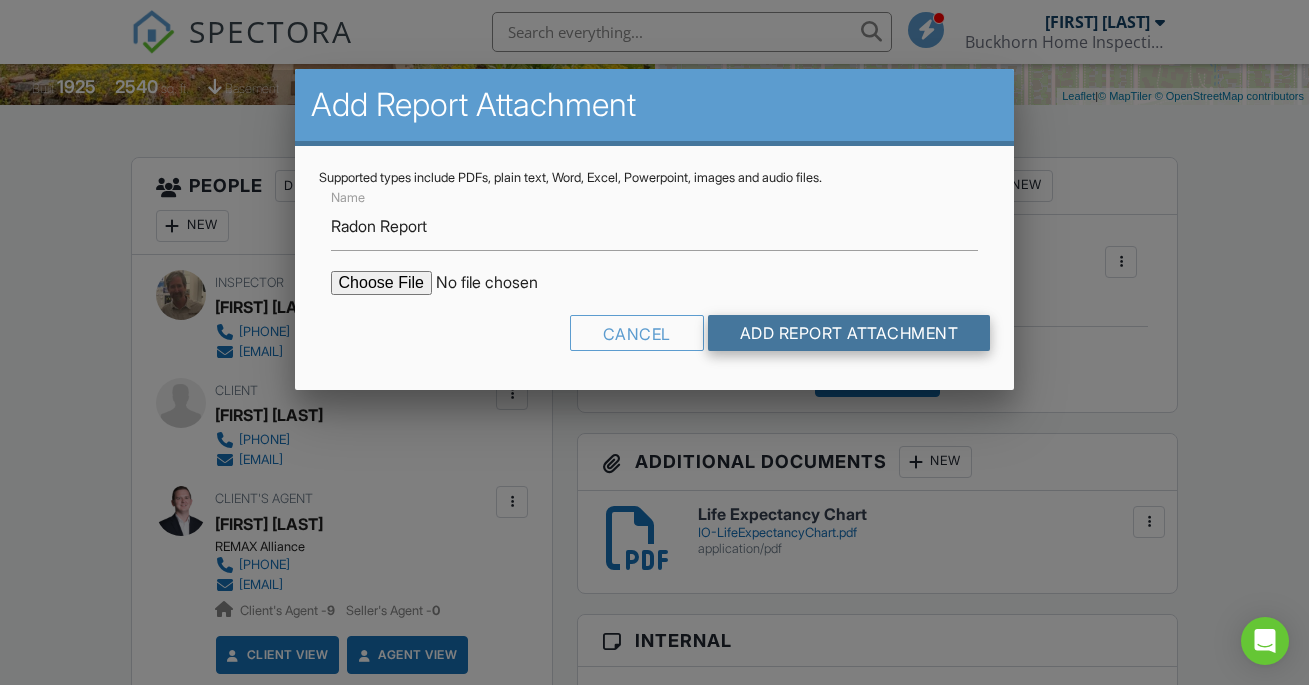 click on "Add Report Attachment" at bounding box center (849, 333) 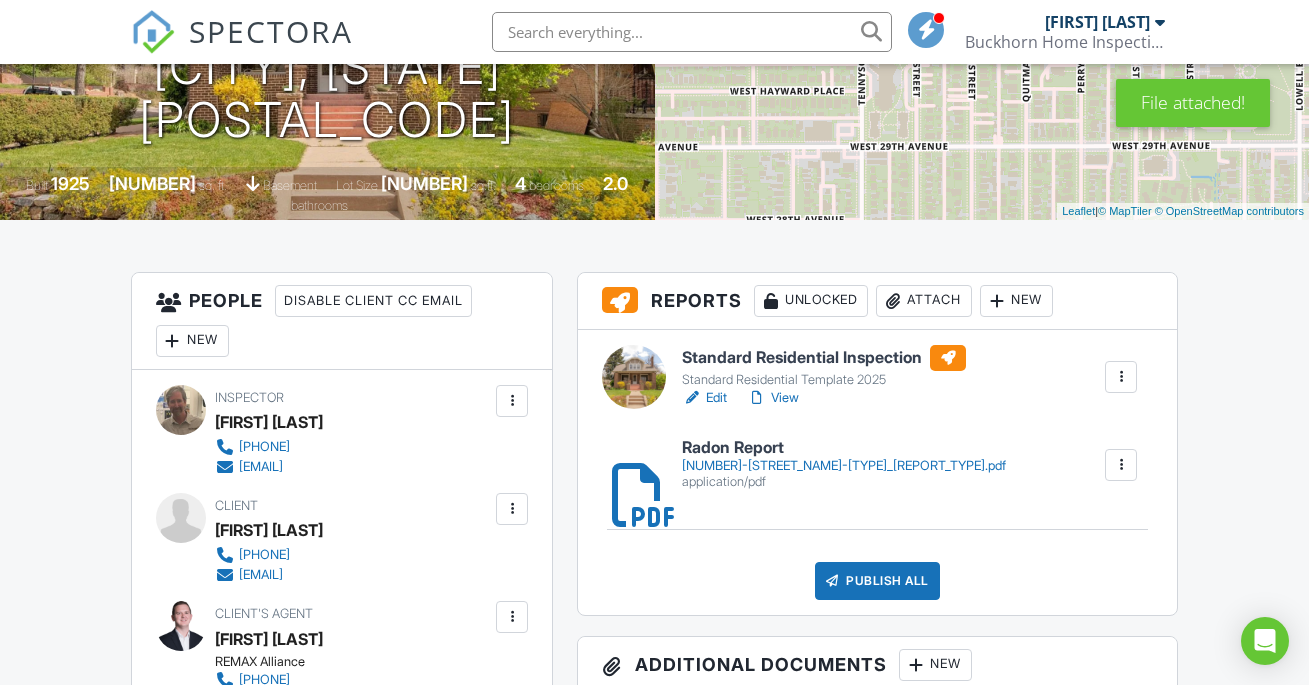 scroll, scrollTop: 336, scrollLeft: 0, axis: vertical 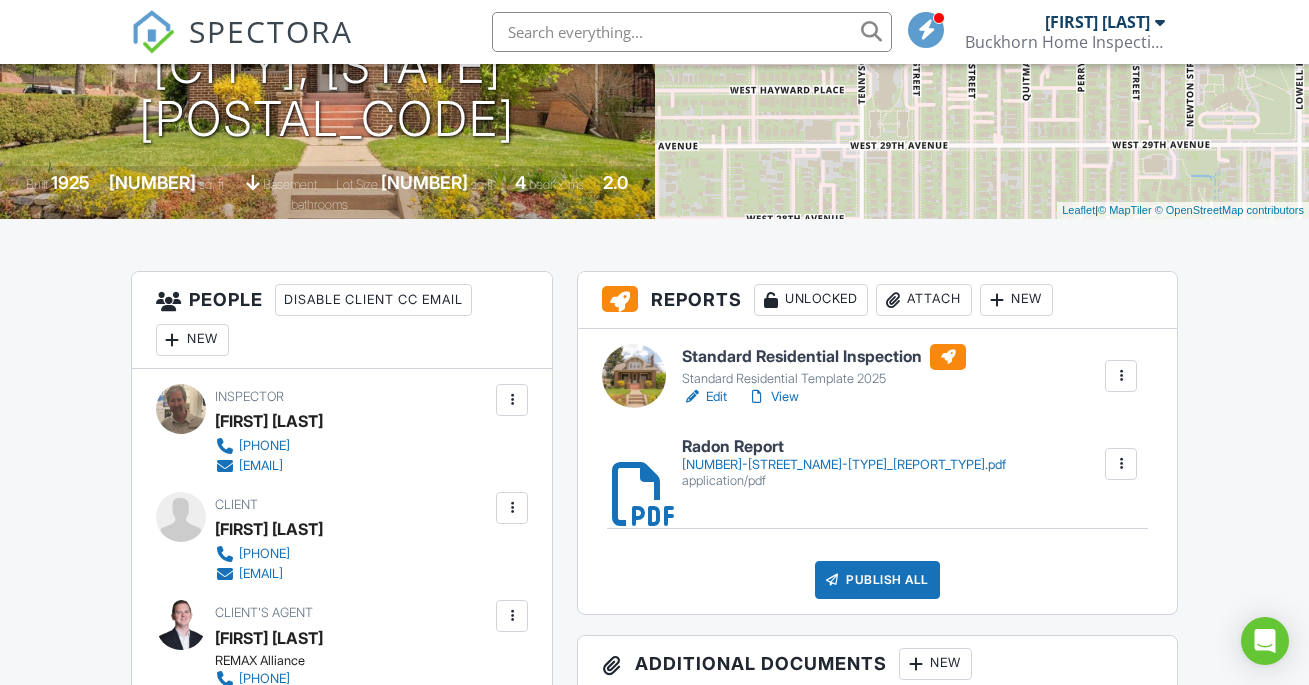 click on "Edit" at bounding box center (704, 397) 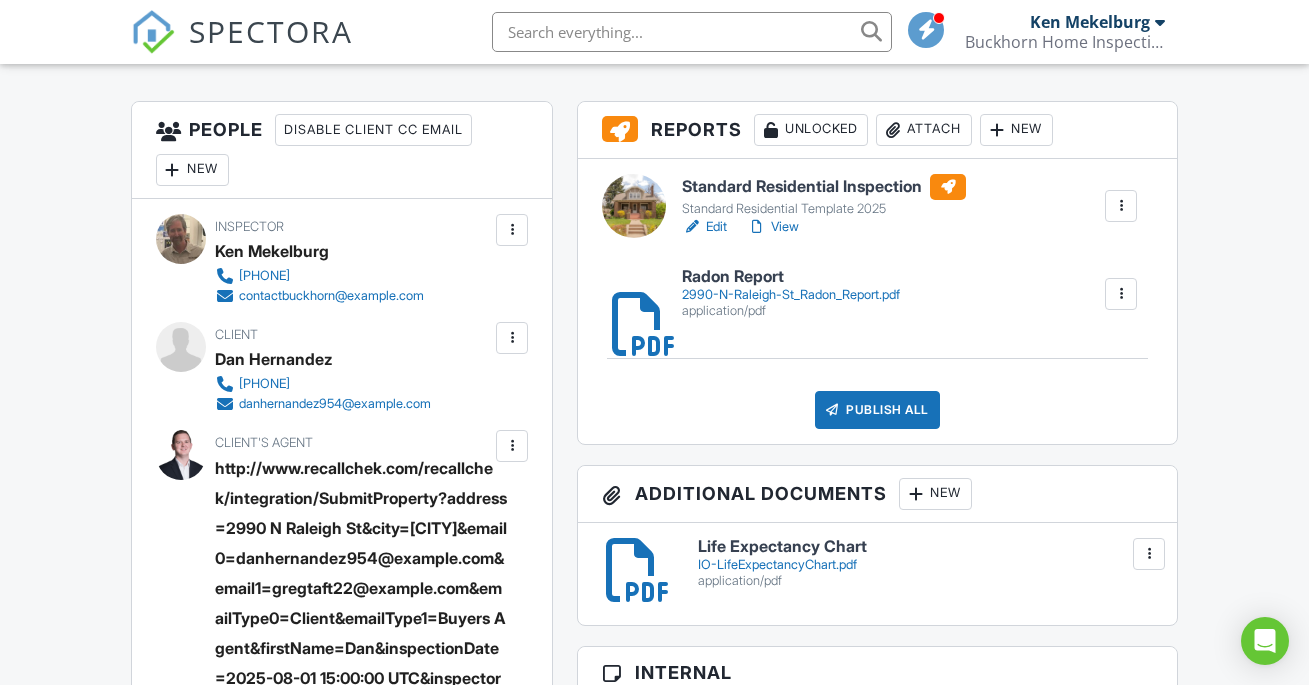 scroll, scrollTop: 0, scrollLeft: 0, axis: both 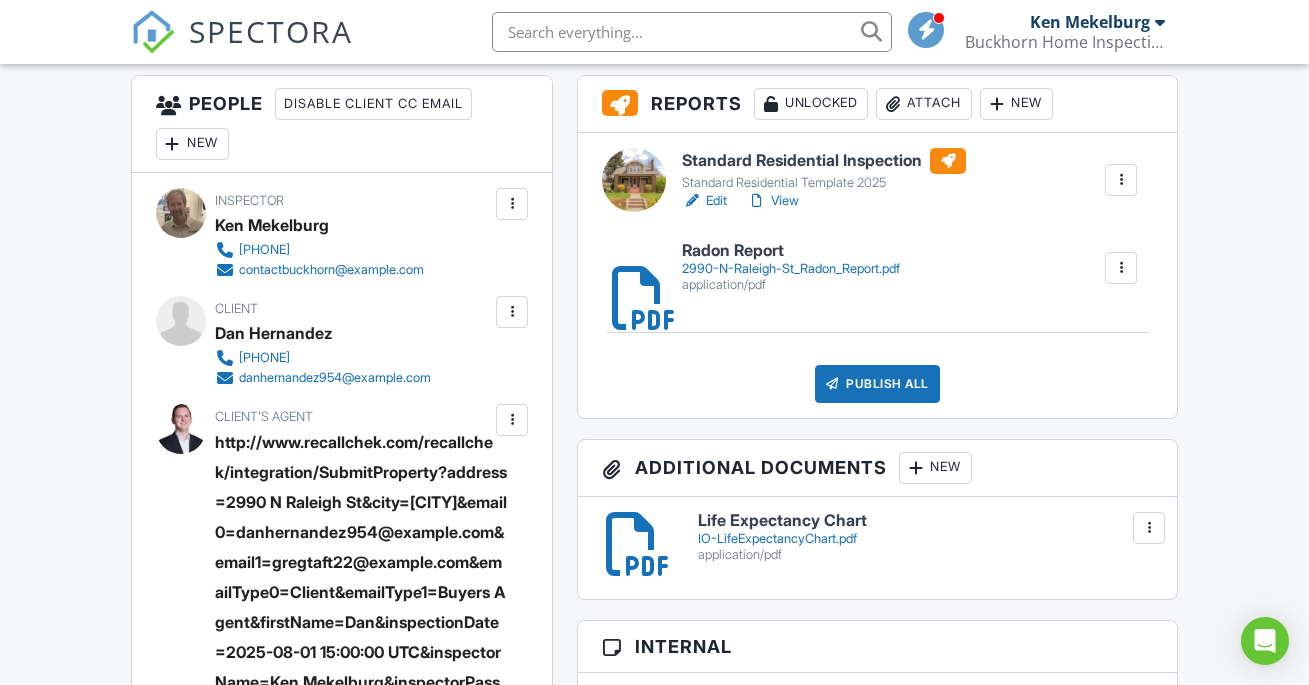 click on "Attach" at bounding box center [924, 104] 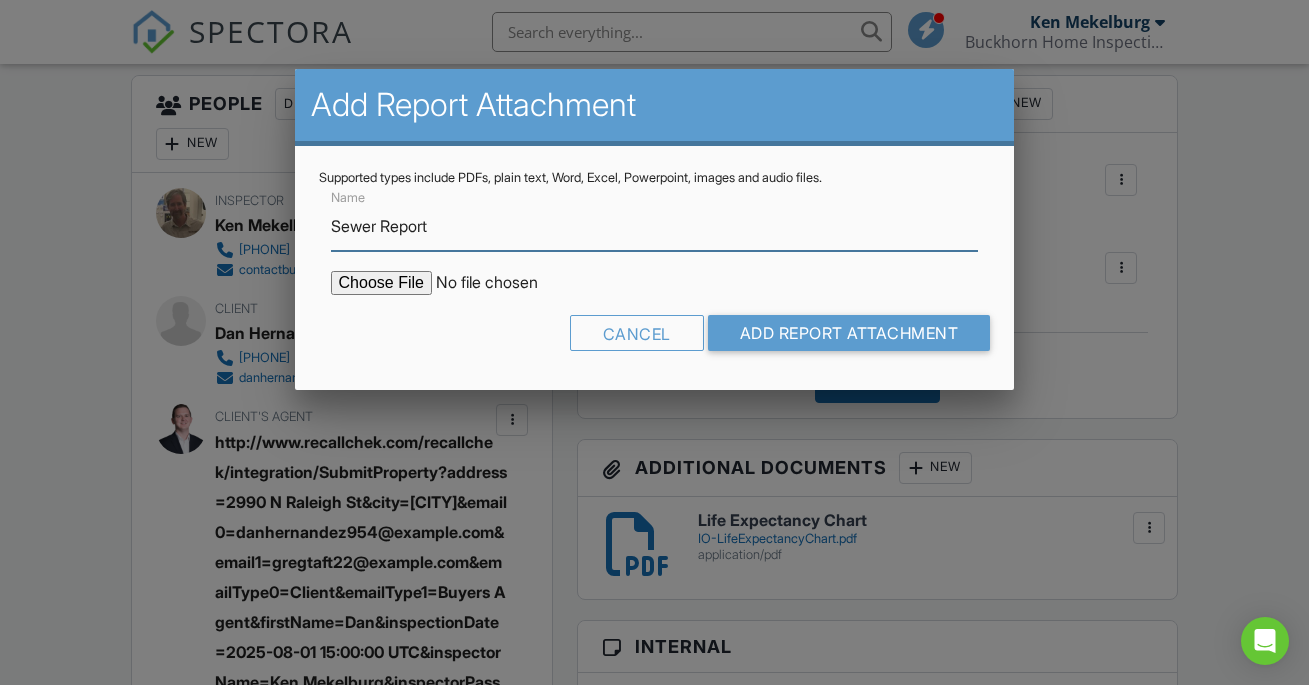 type on "Sewer Report" 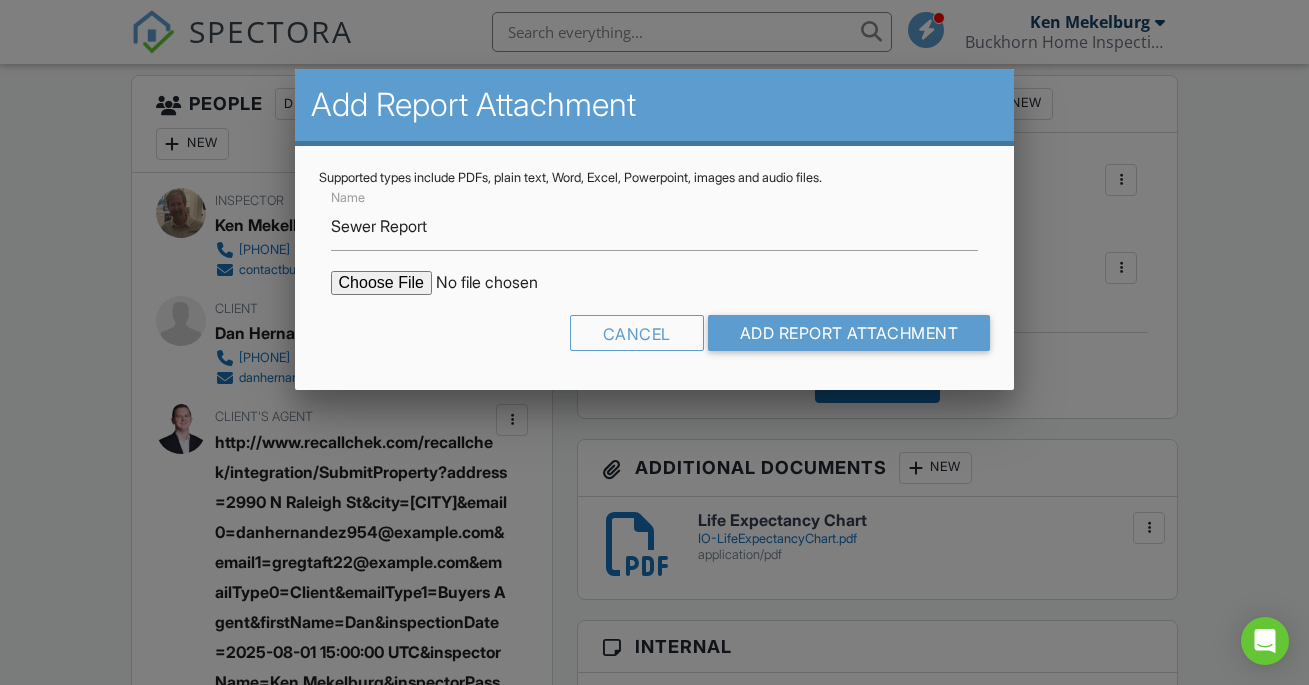 click on "Name
Sewer Report
Cancel
Add Report Attachment" at bounding box center (655, 276) 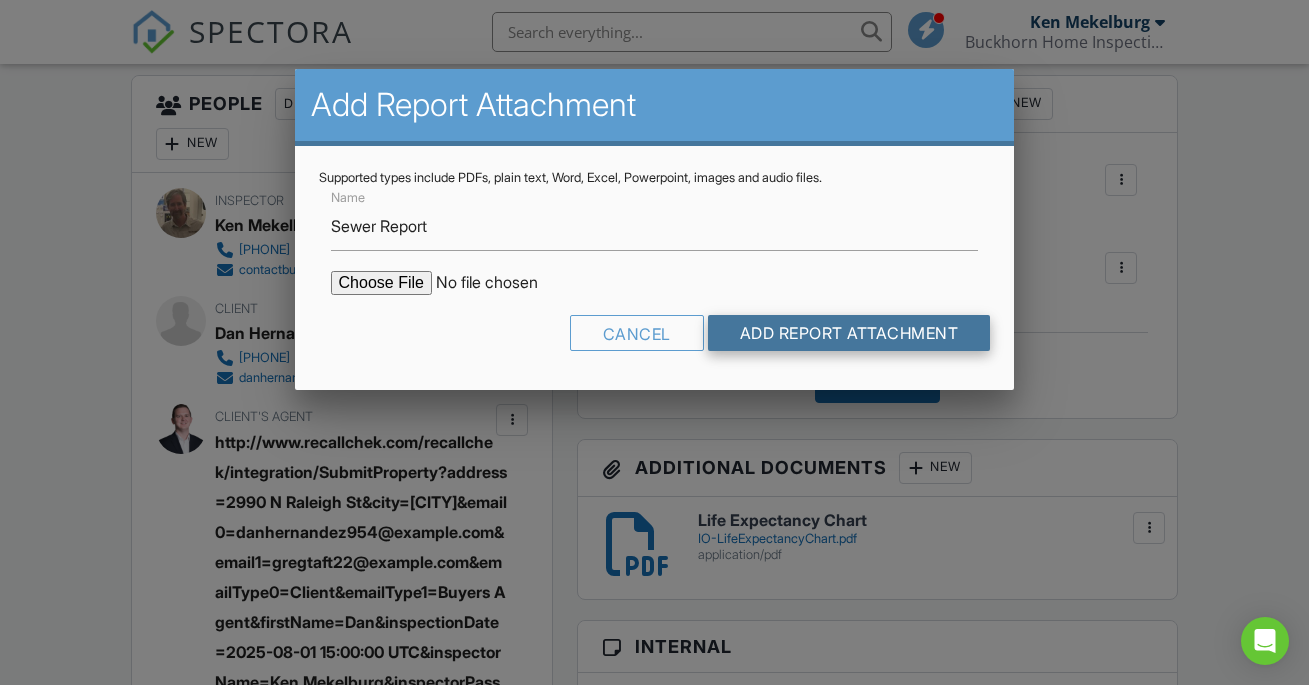 click on "Add Report Attachment" at bounding box center [849, 333] 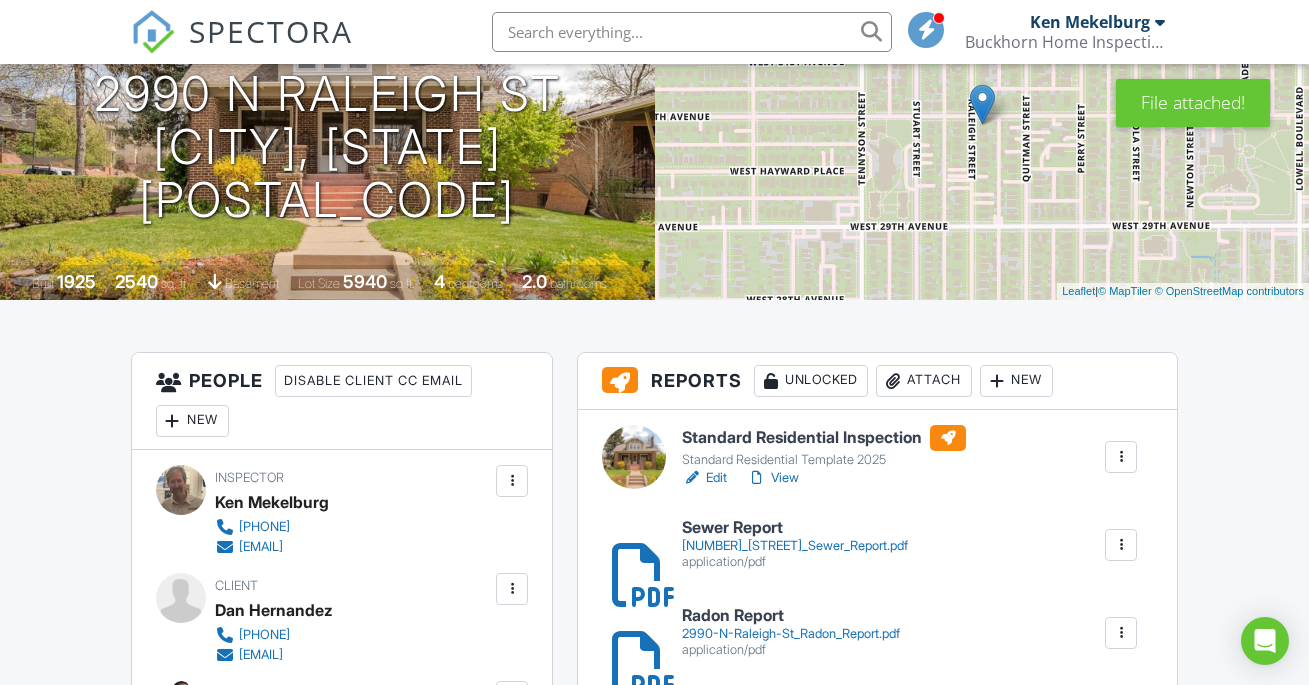 scroll, scrollTop: 302, scrollLeft: 0, axis: vertical 